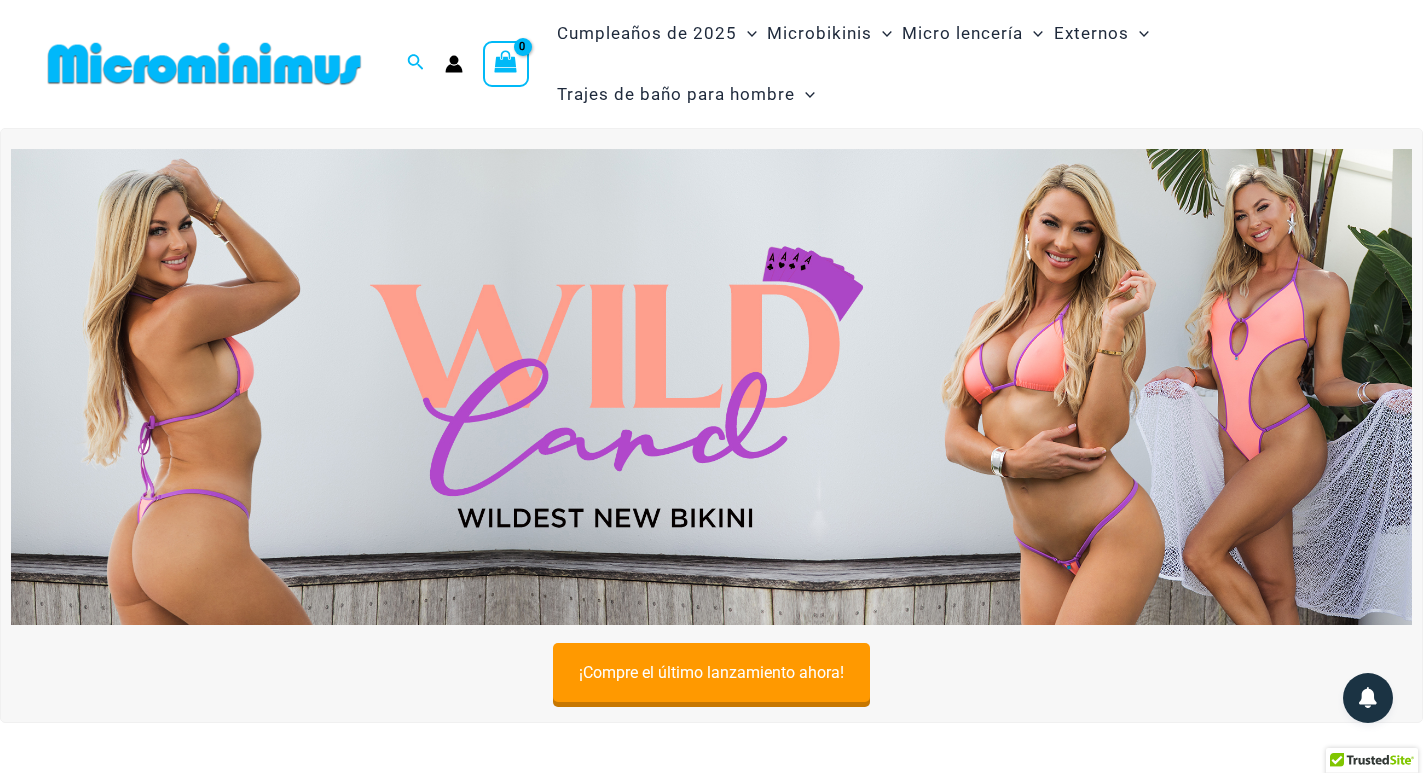 scroll, scrollTop: 0, scrollLeft: 0, axis: both 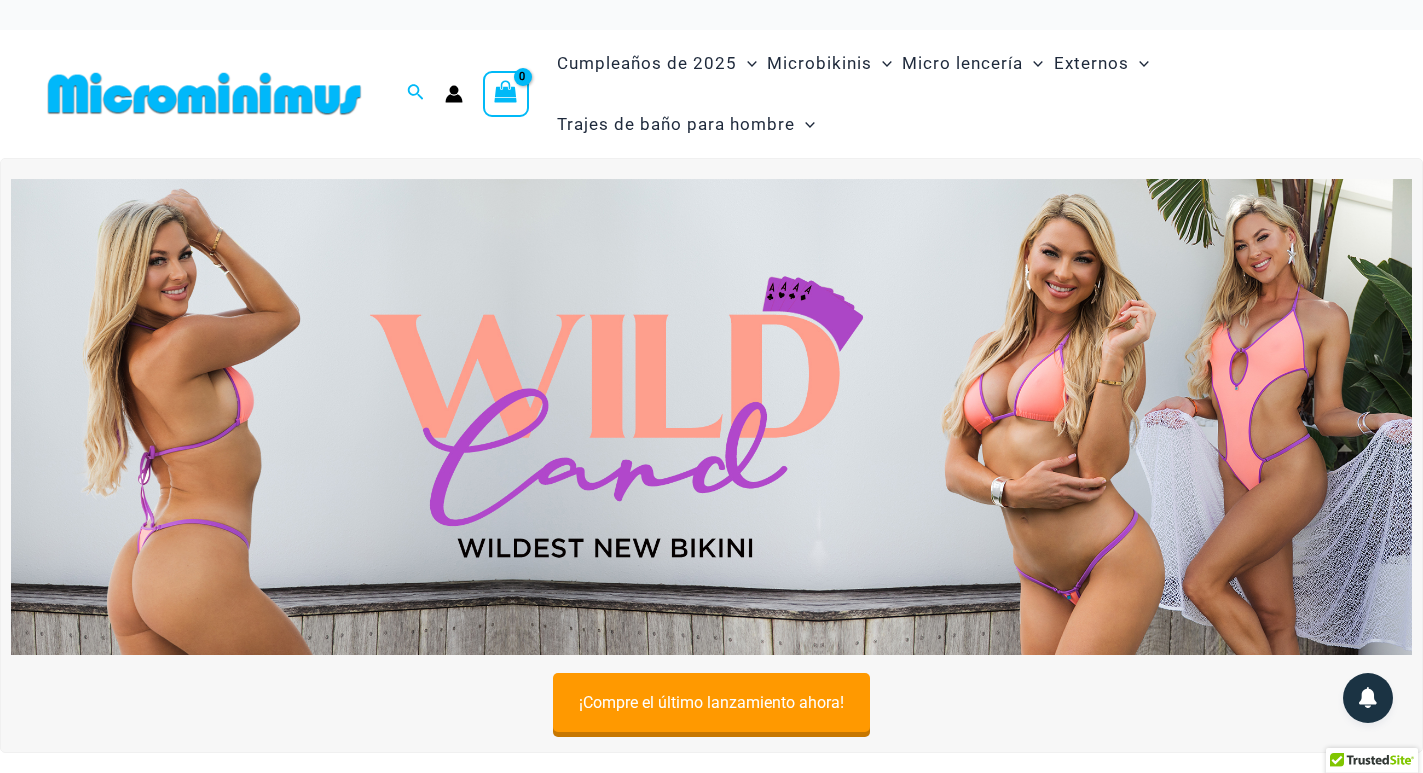 click at bounding box center (711, 417) 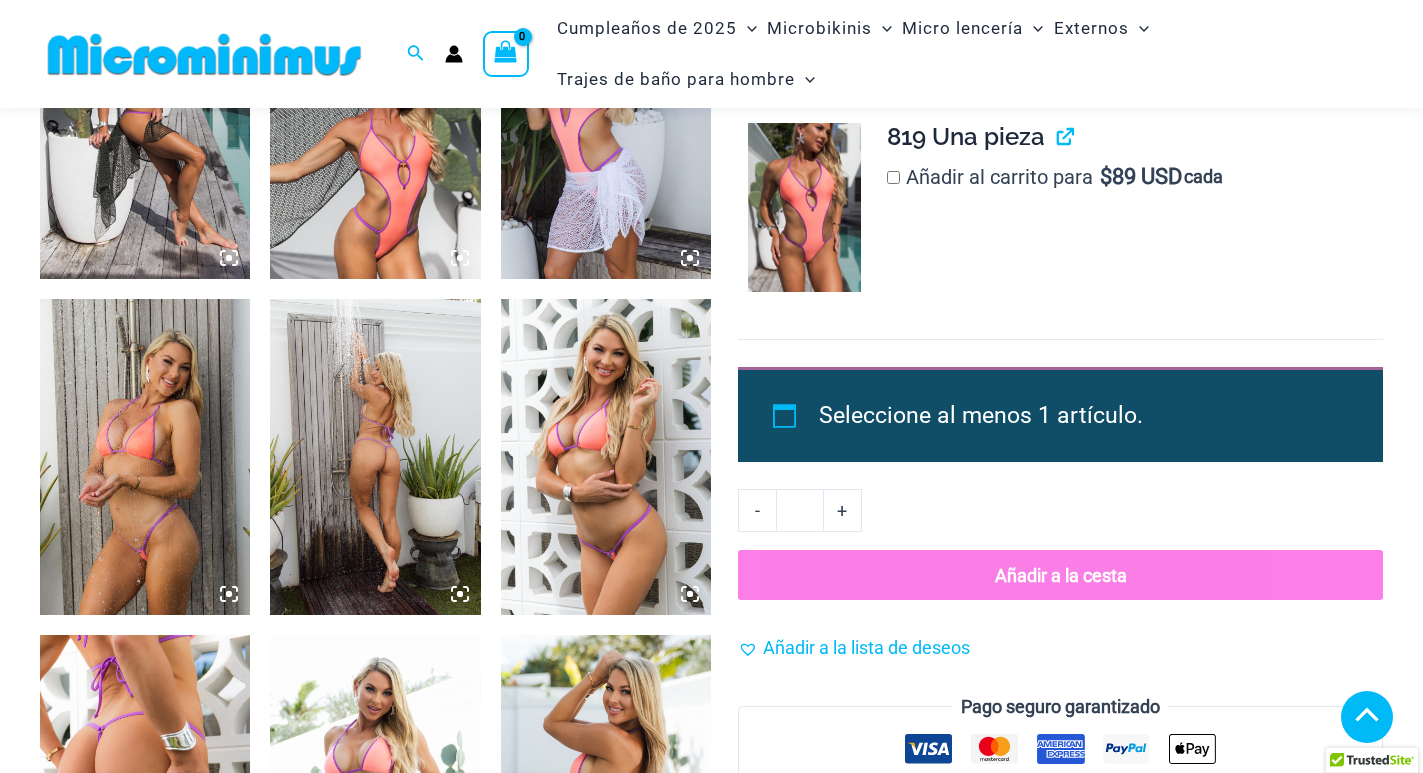 scroll, scrollTop: 1610, scrollLeft: 0, axis: vertical 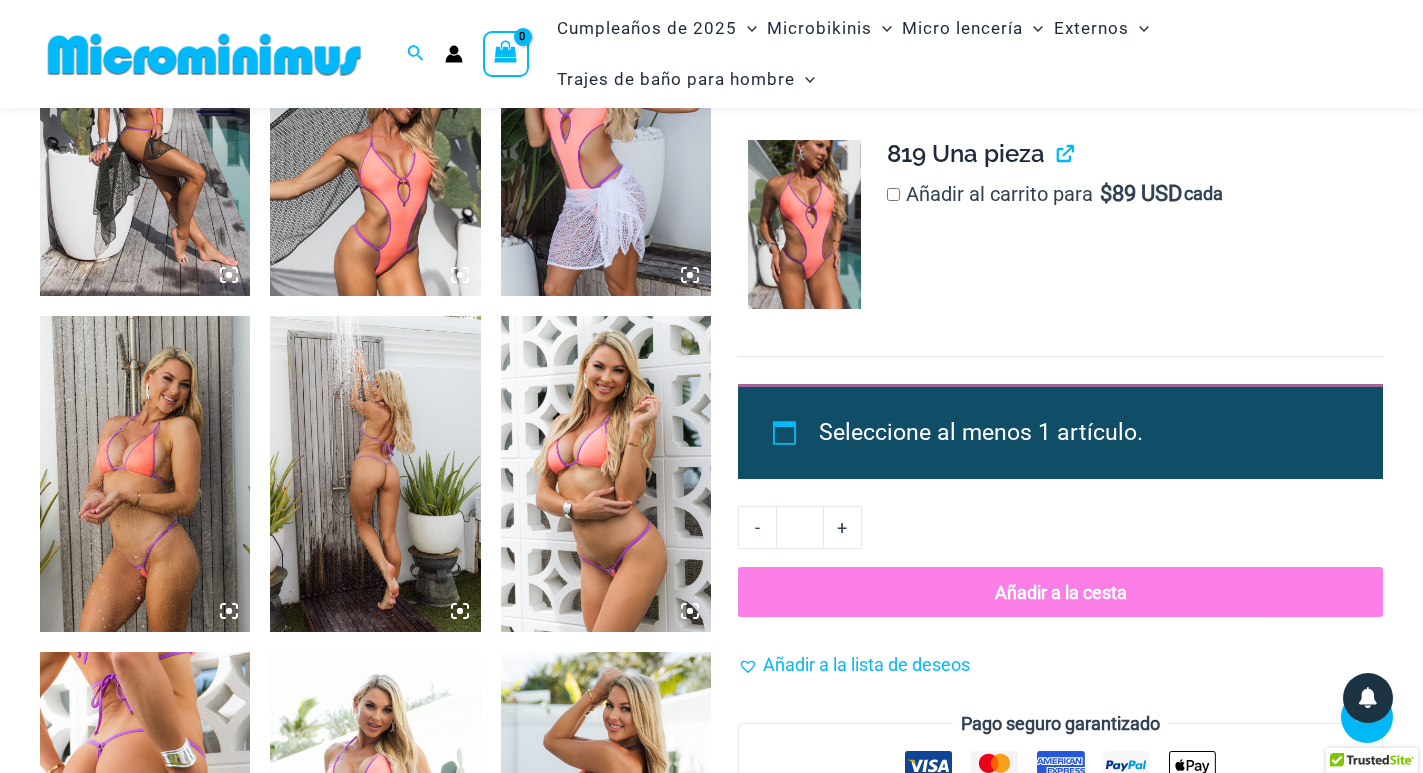 click at bounding box center (145, 474) 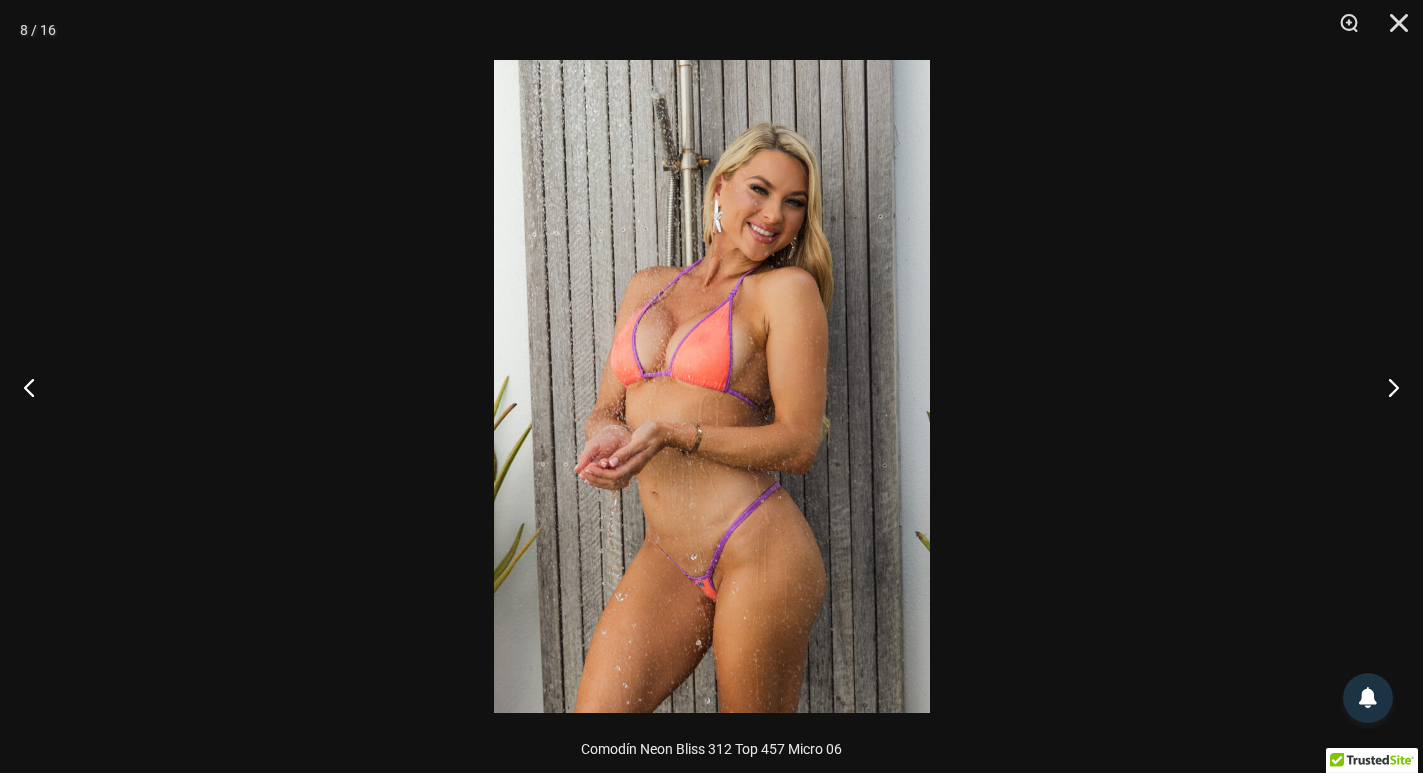 click at bounding box center (712, 386) 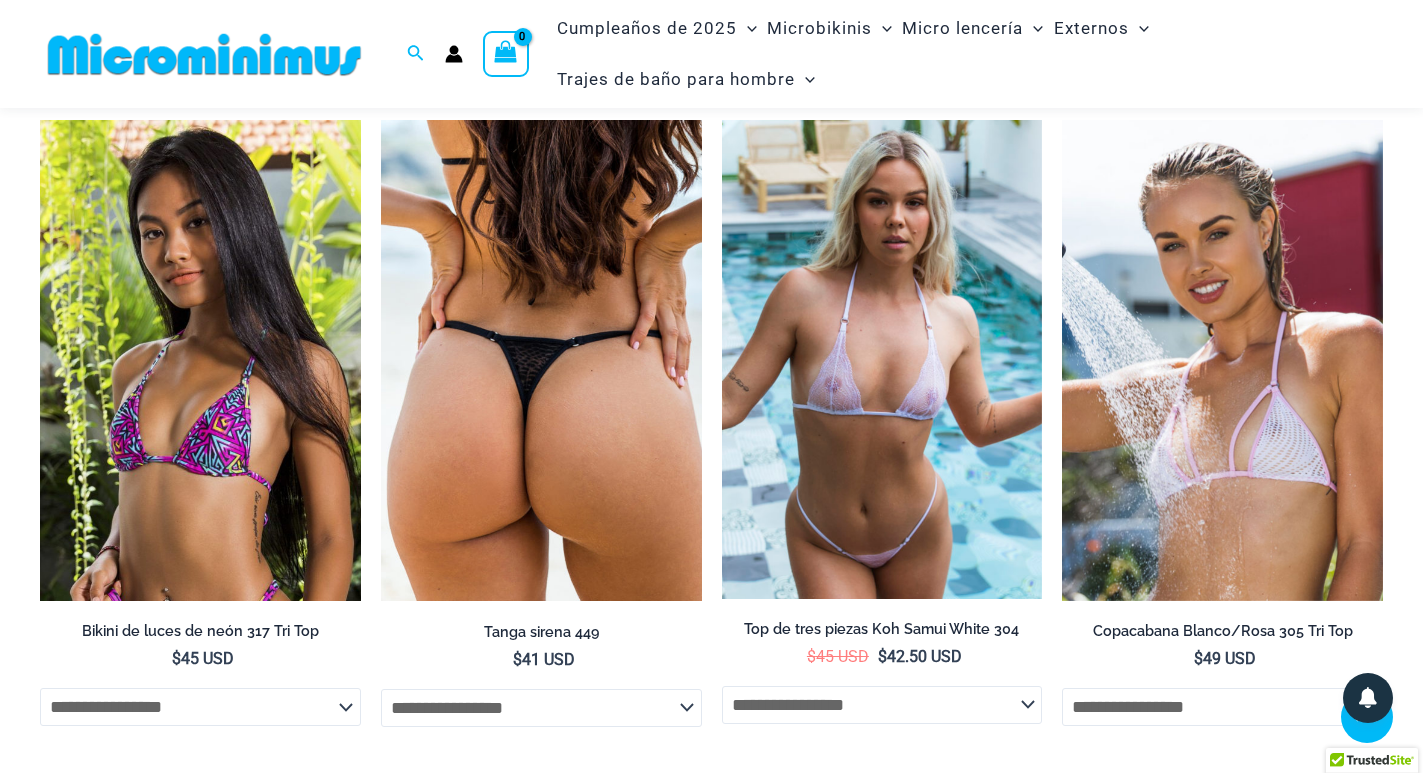 scroll, scrollTop: 4310, scrollLeft: 0, axis: vertical 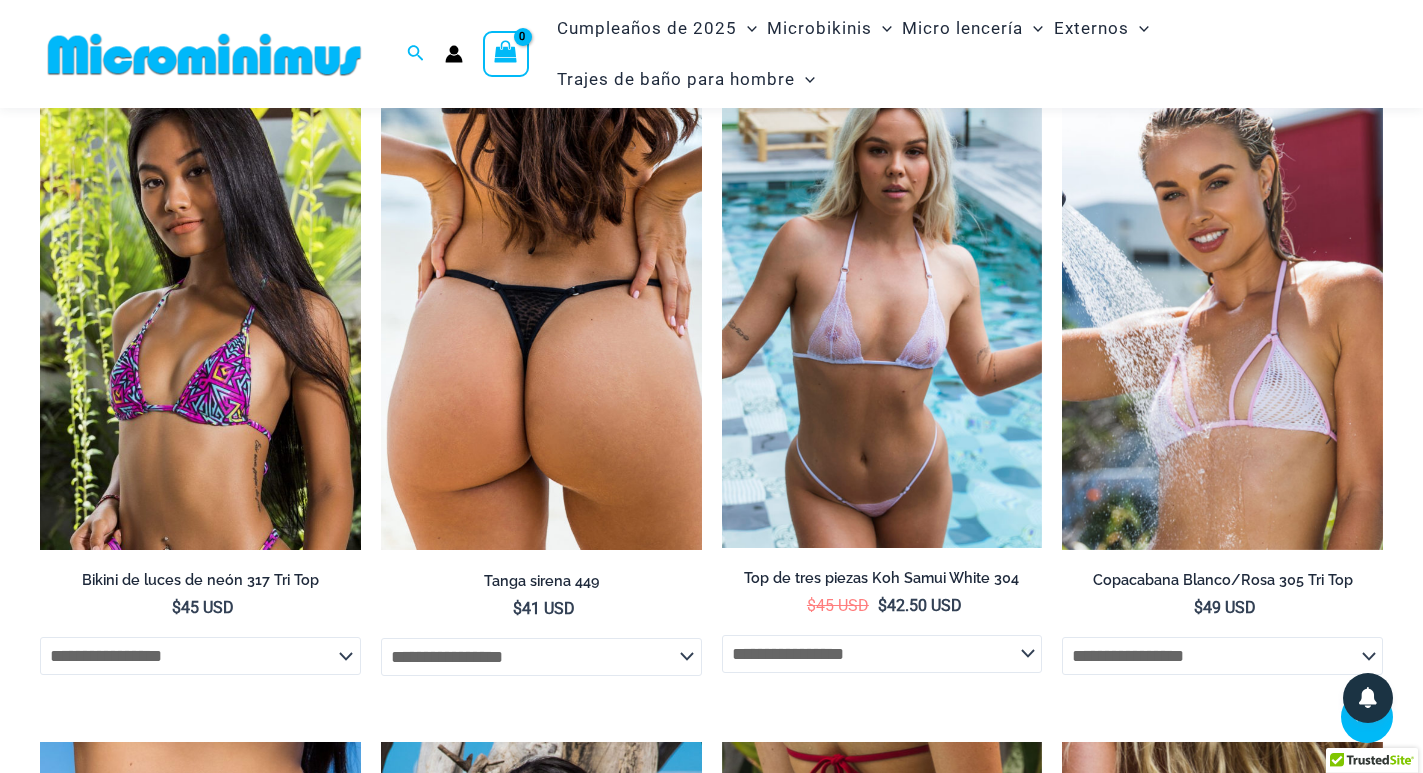 click at bounding box center (882, 308) 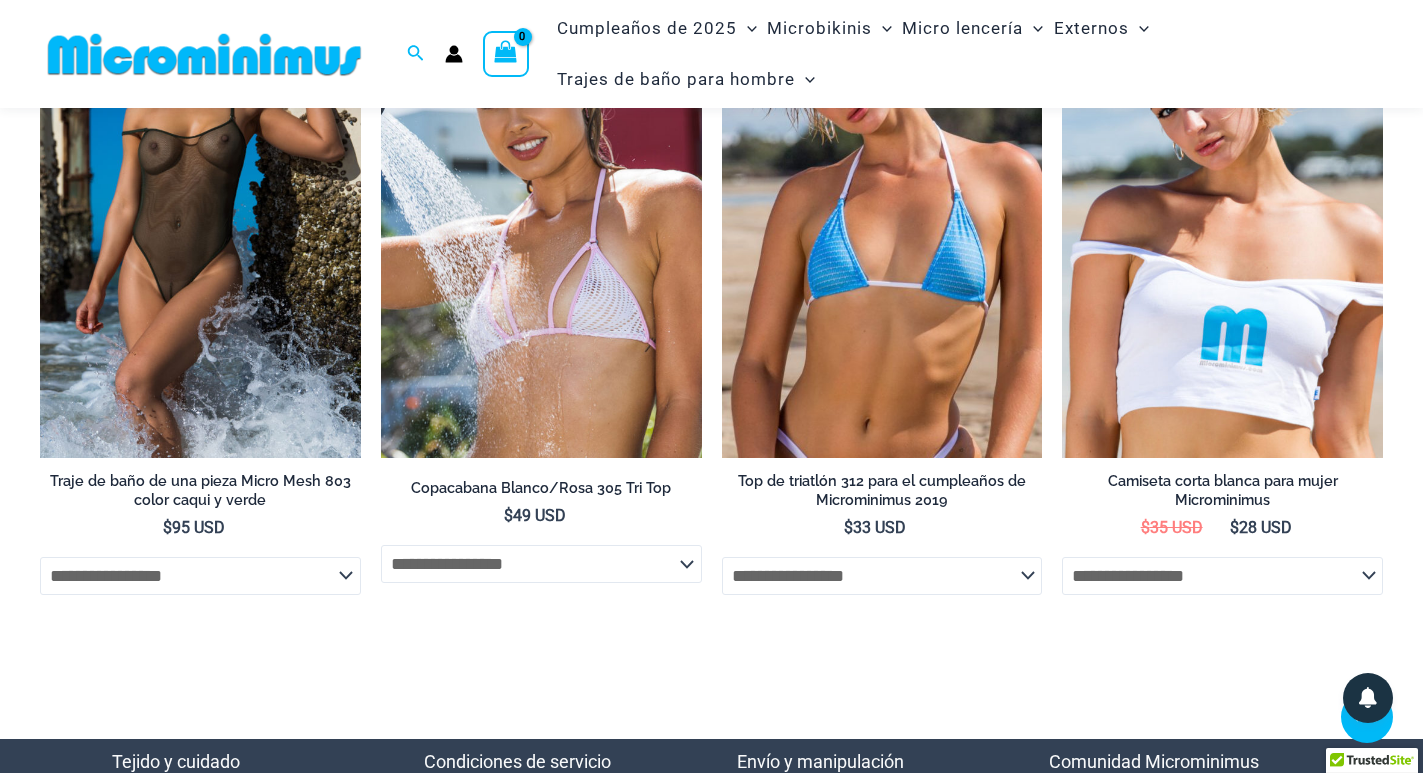 scroll, scrollTop: 4003, scrollLeft: 0, axis: vertical 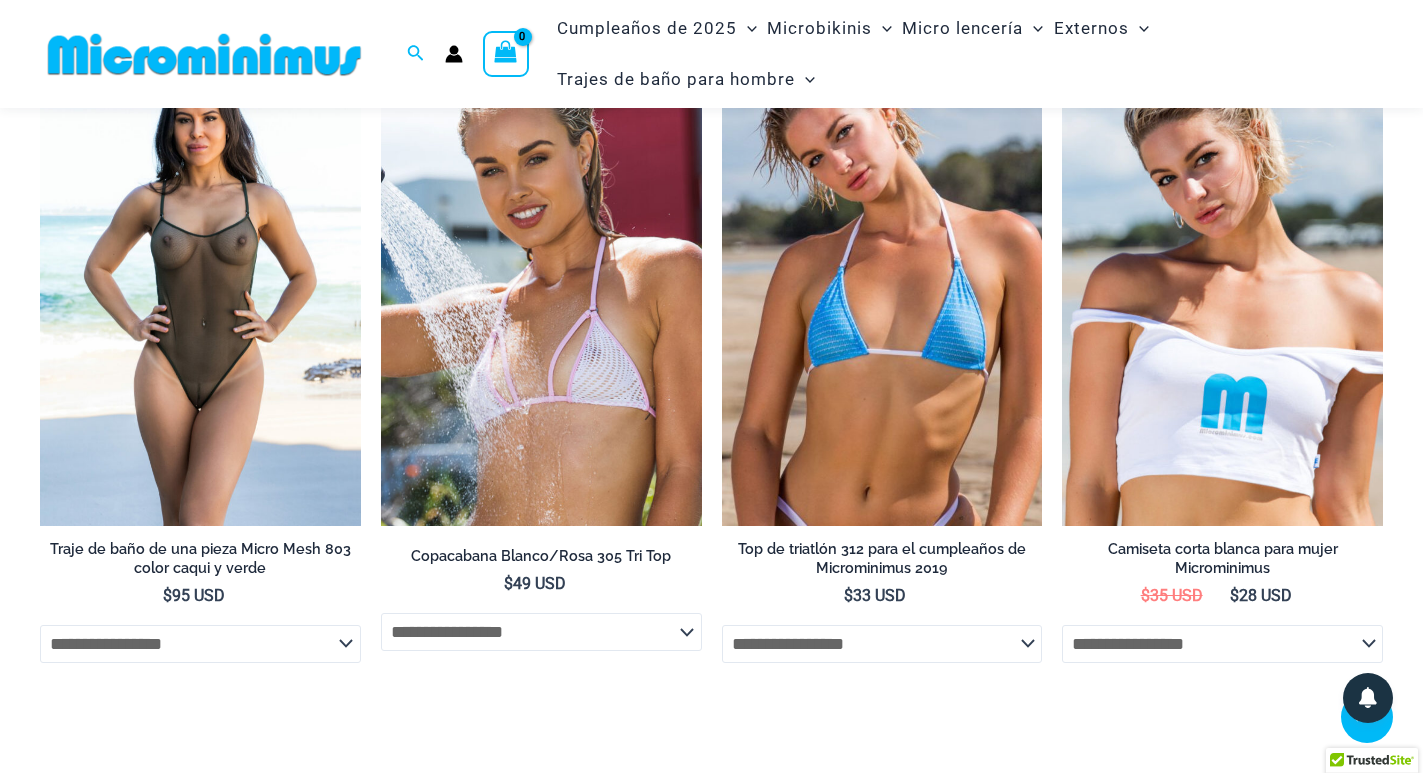 click at bounding box center (200, 285) 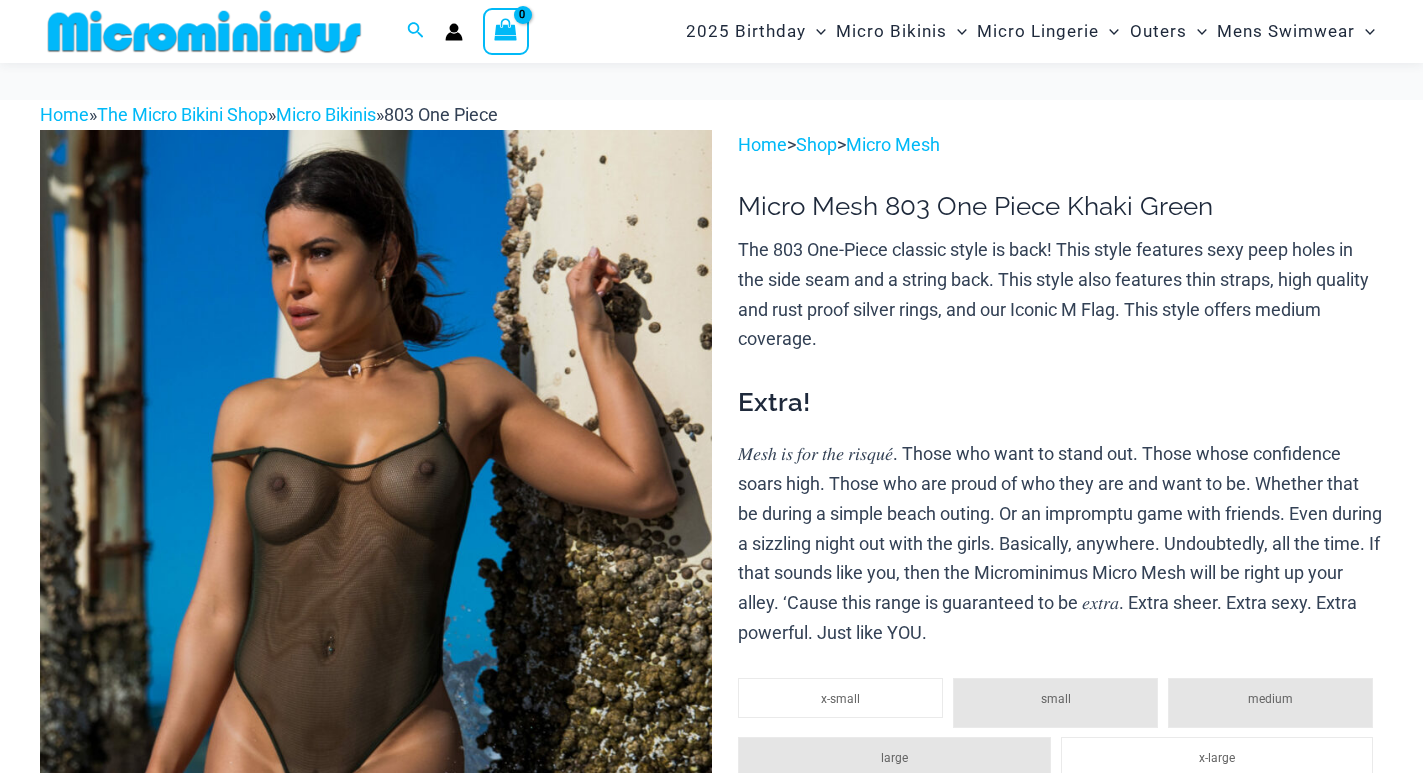scroll, scrollTop: 50, scrollLeft: 0, axis: vertical 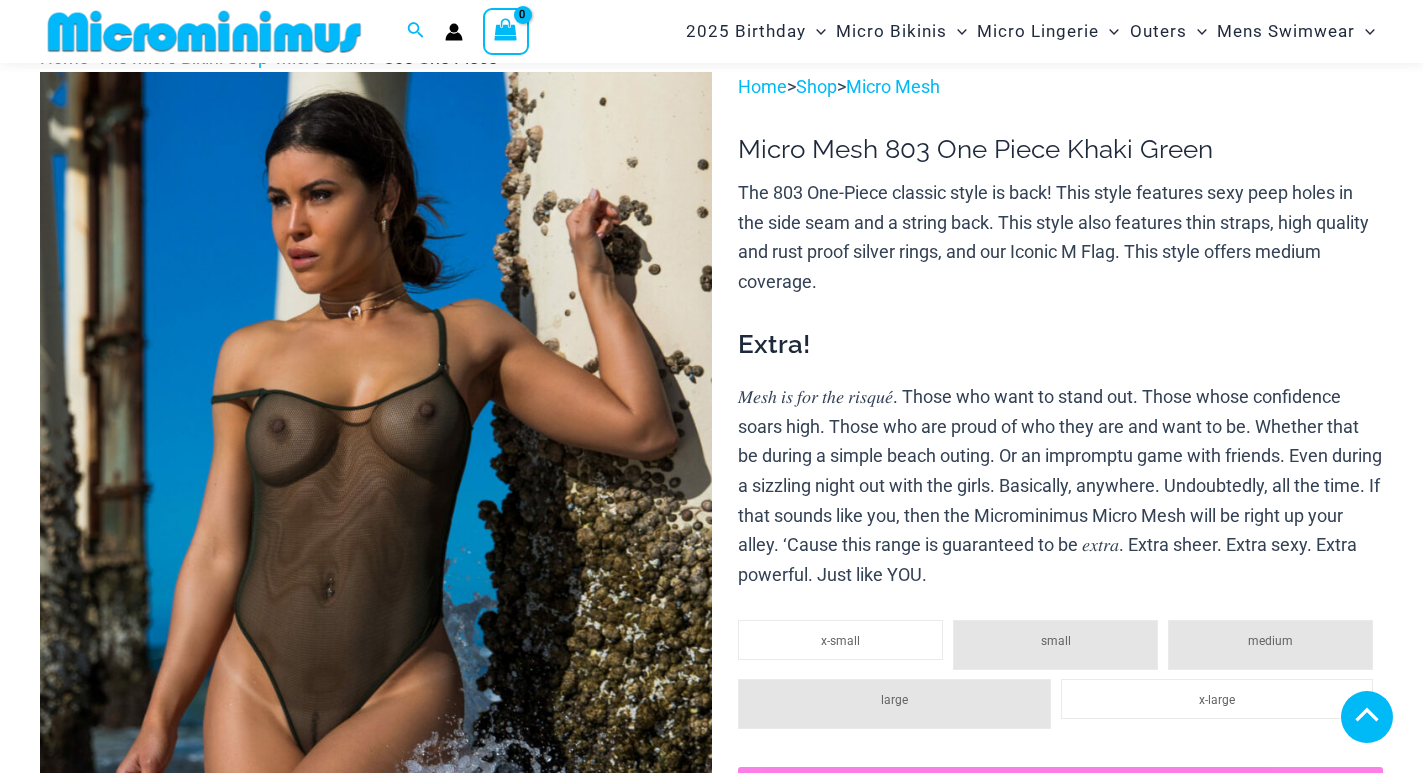 click at bounding box center (145, 1258) 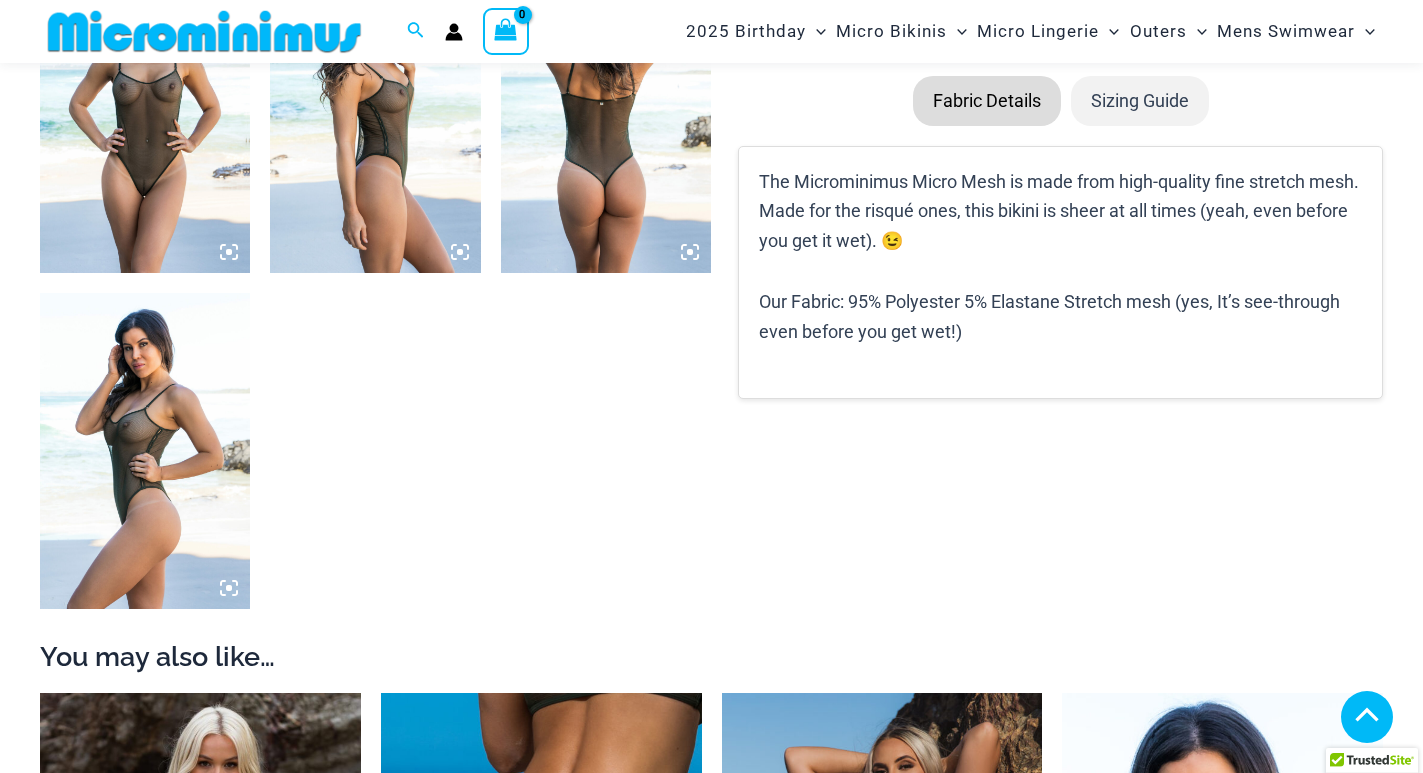 click 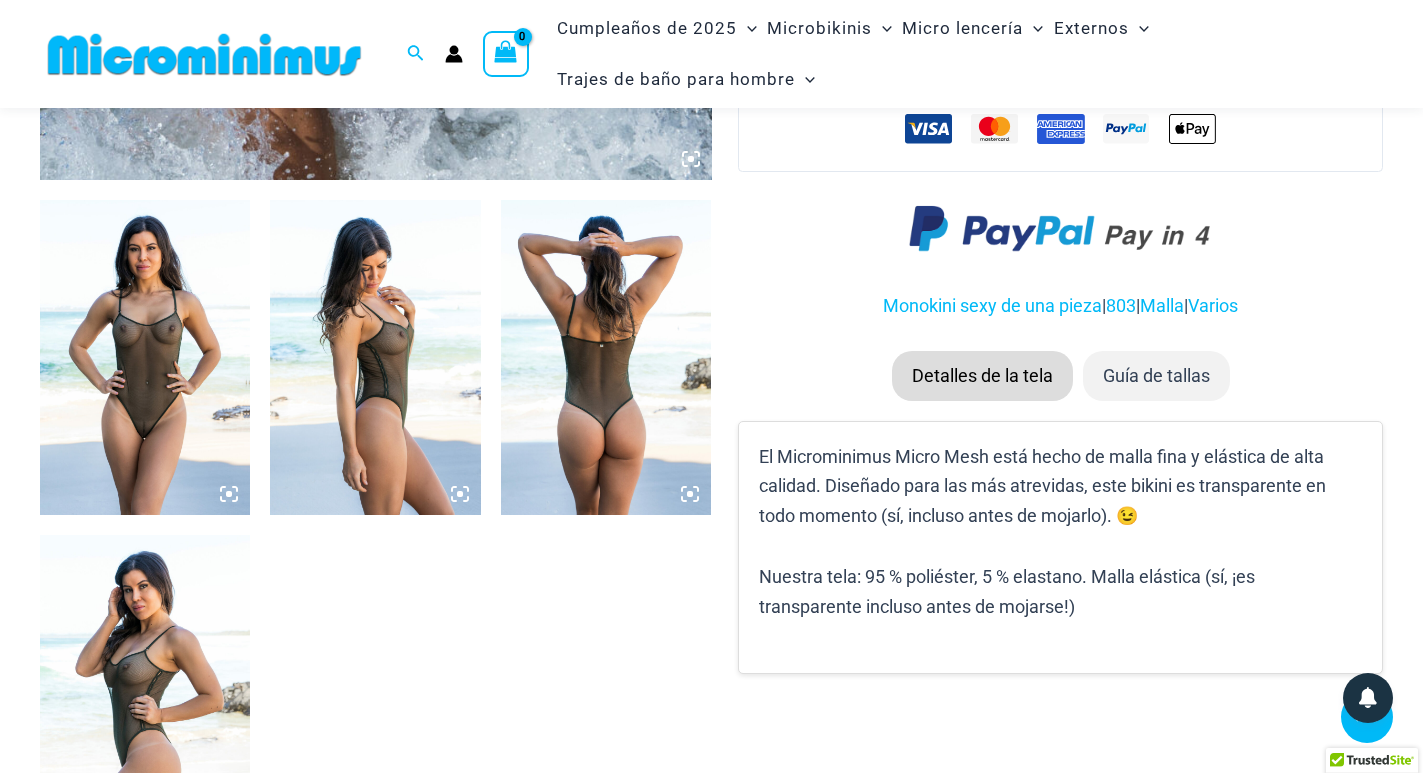 scroll, scrollTop: 1025, scrollLeft: 0, axis: vertical 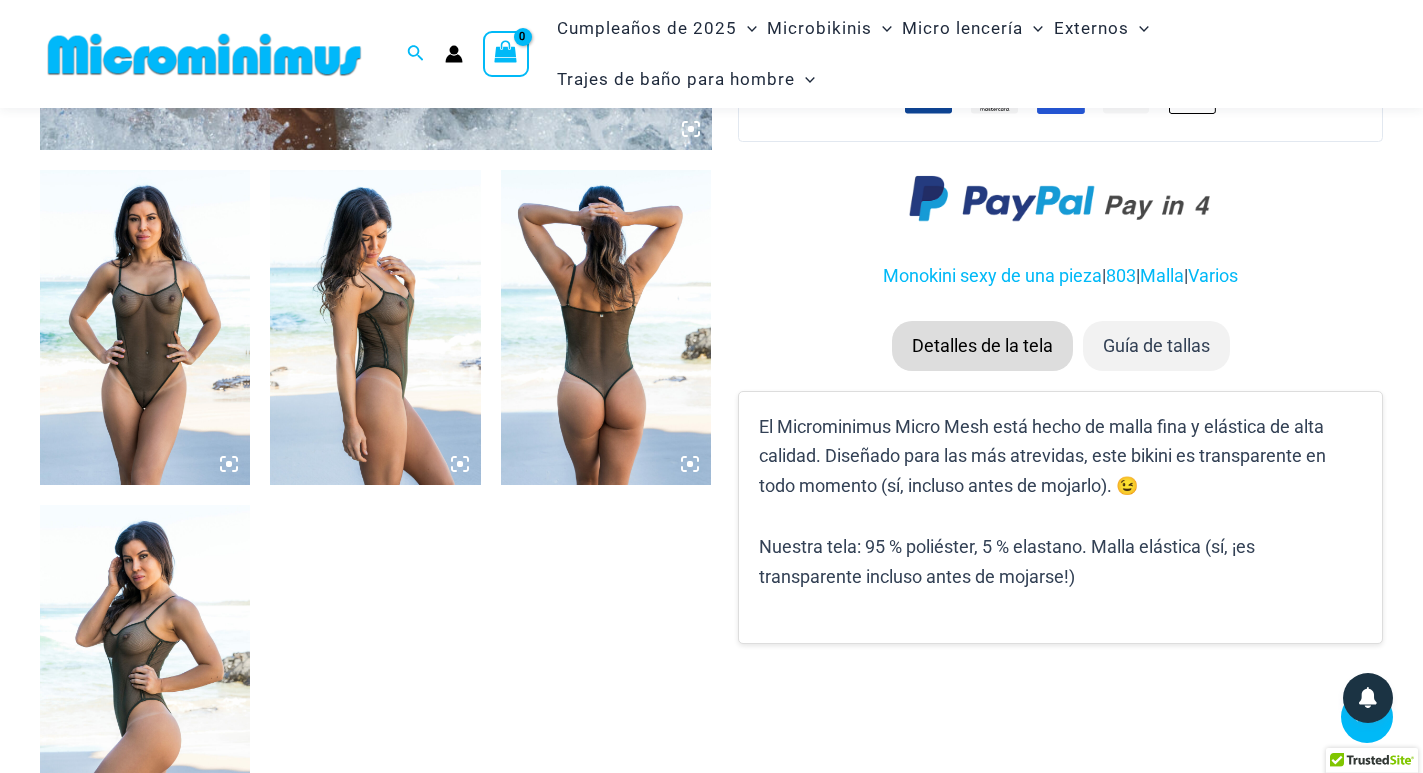click at bounding box center [375, 328] 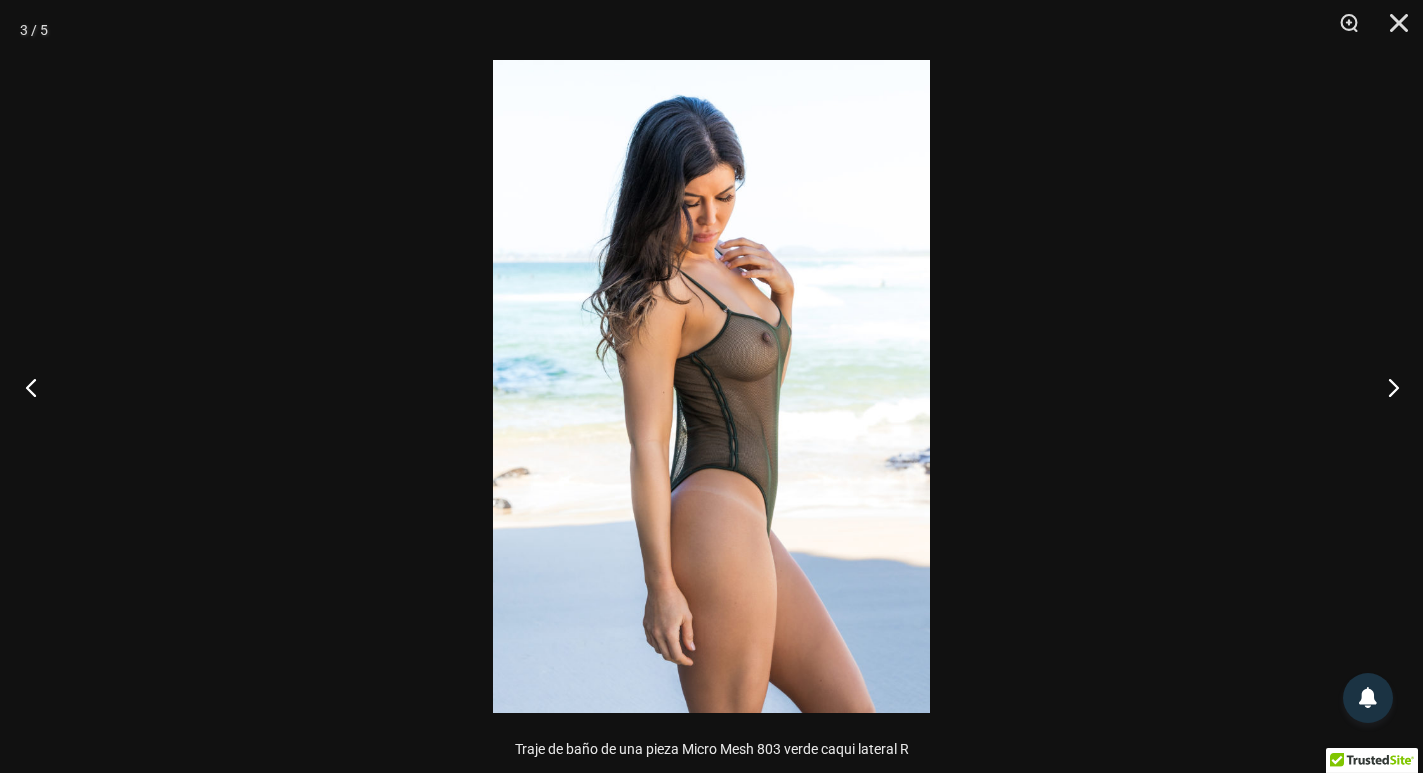 click at bounding box center (37, 387) 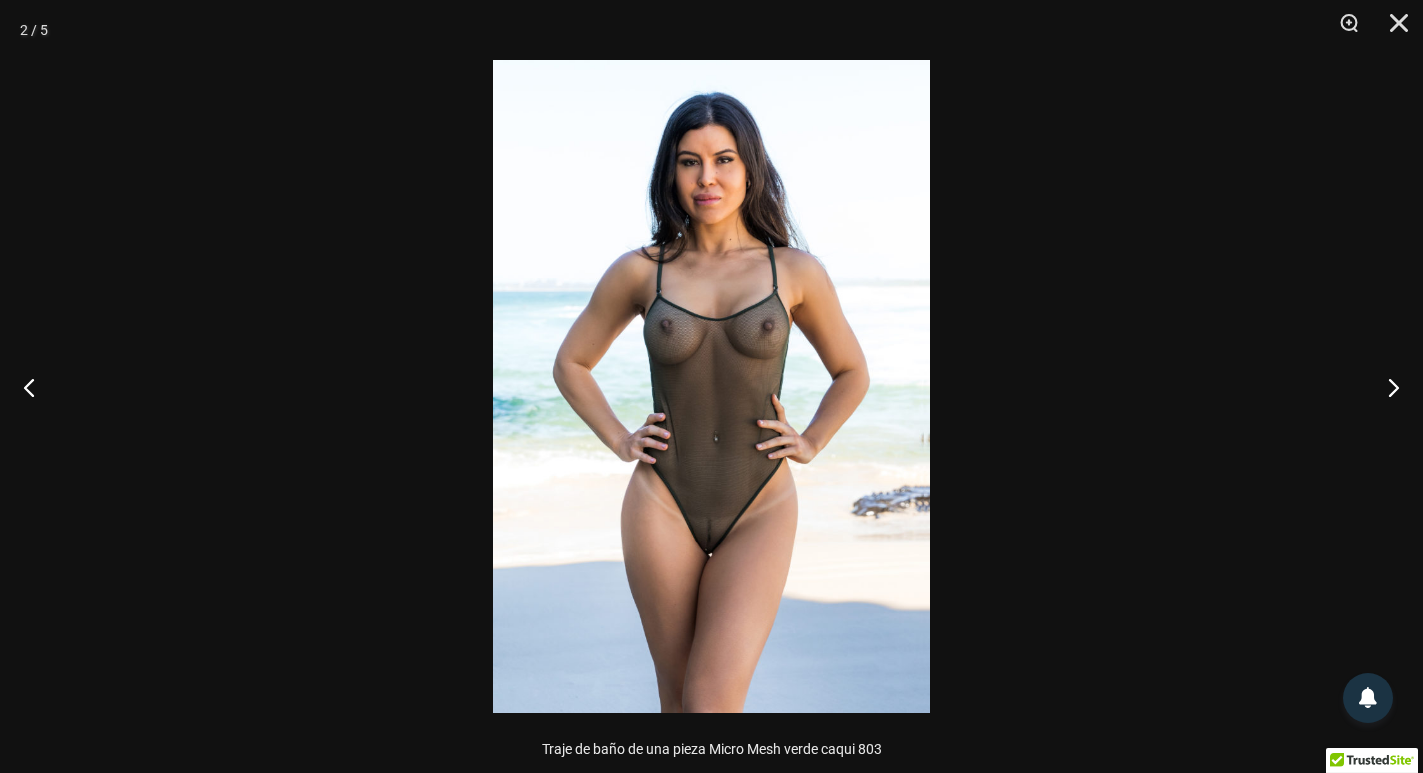 click at bounding box center [711, 386] 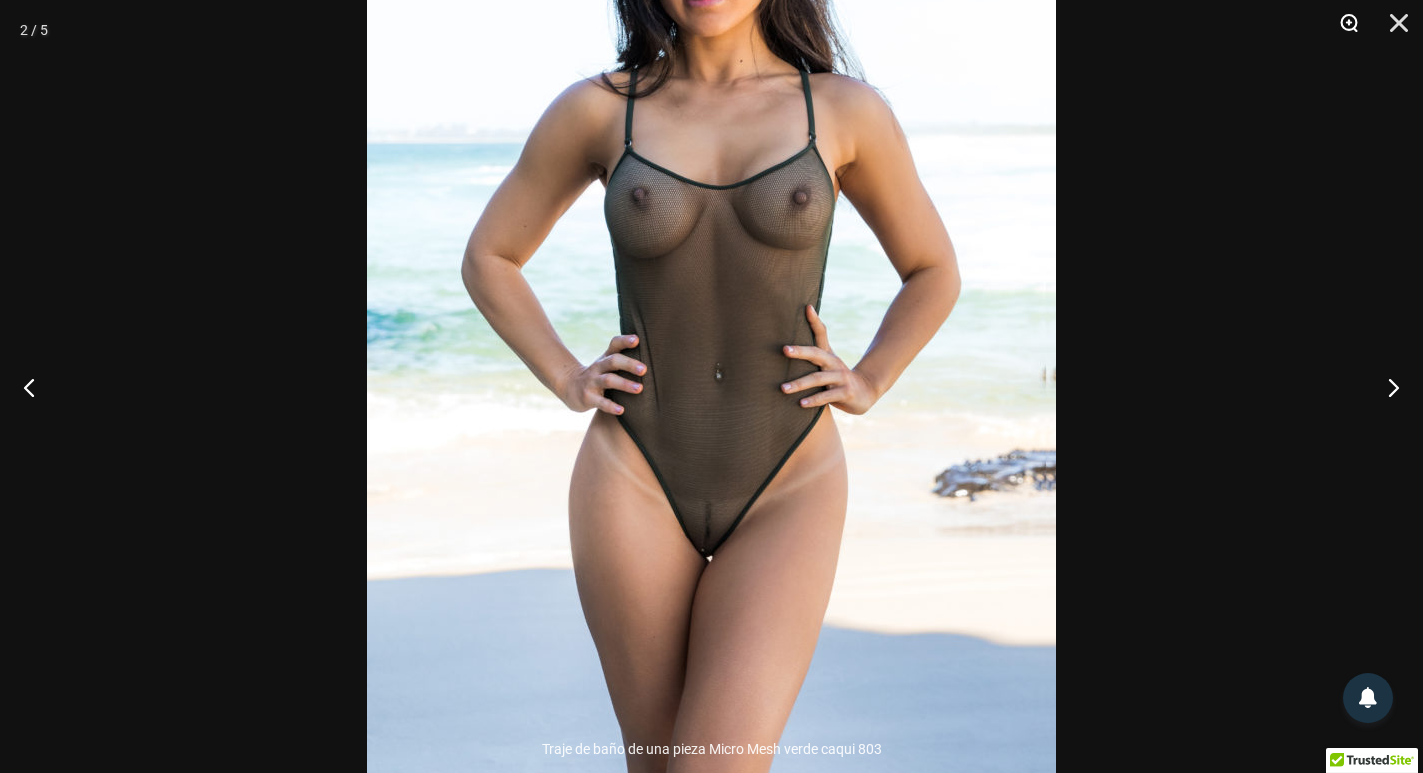 click at bounding box center (1342, 30) 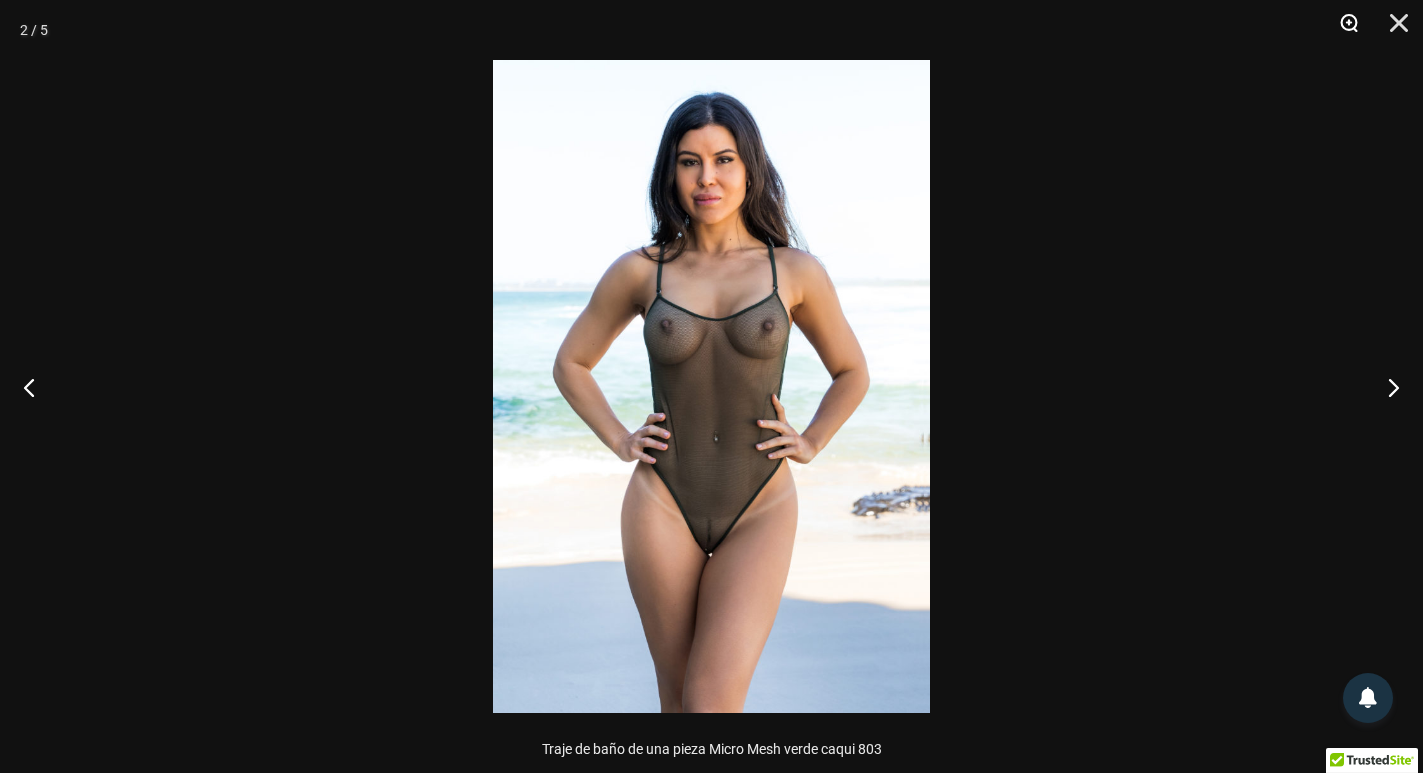 click at bounding box center (1342, 30) 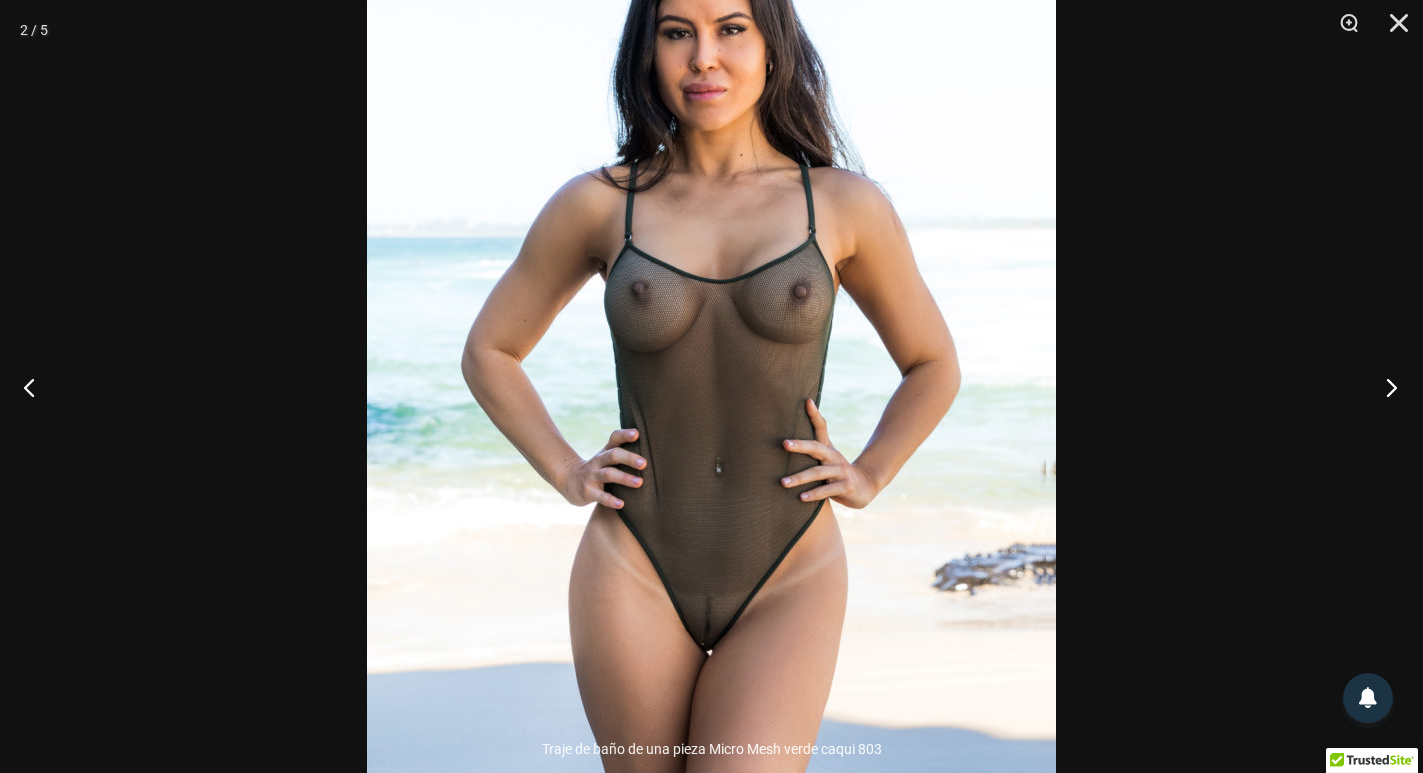 click at bounding box center [1385, 387] 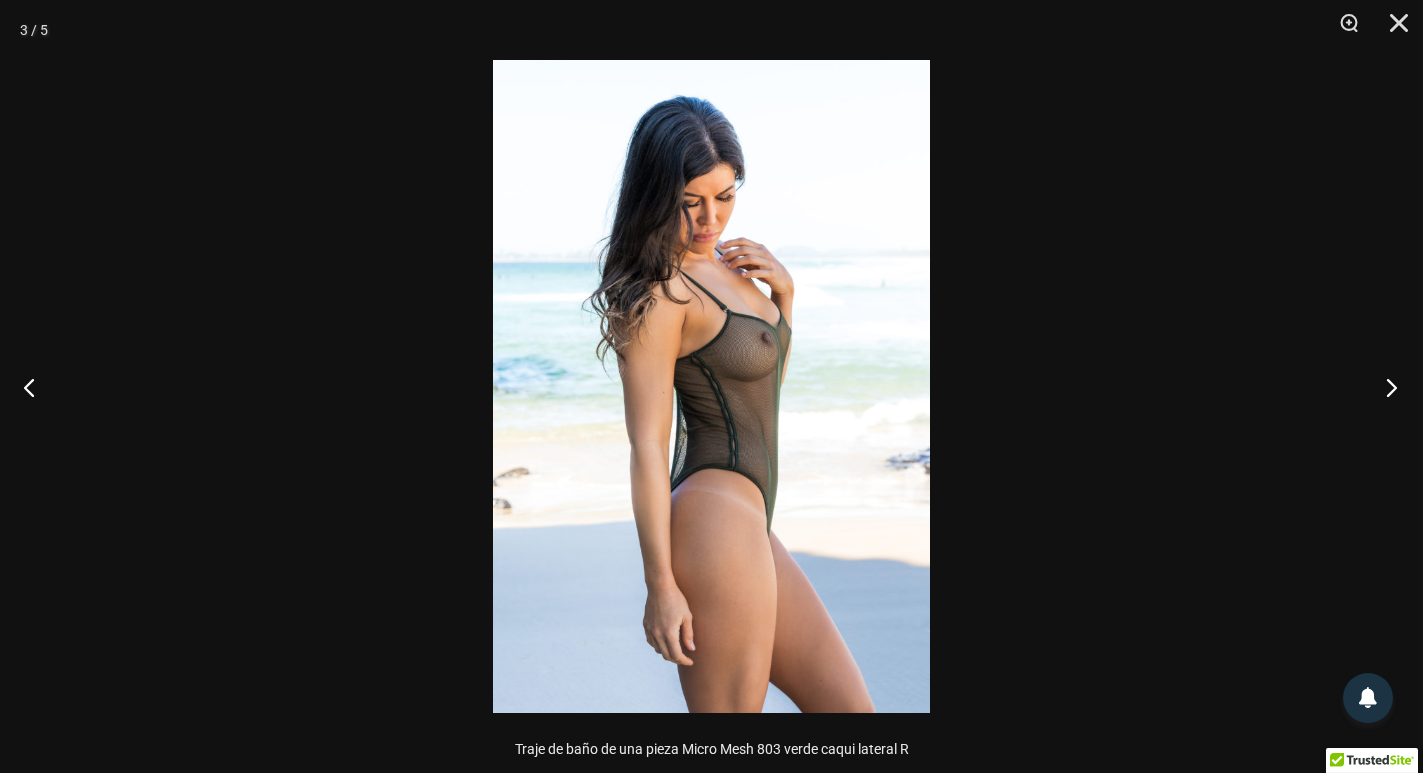 click at bounding box center (1385, 387) 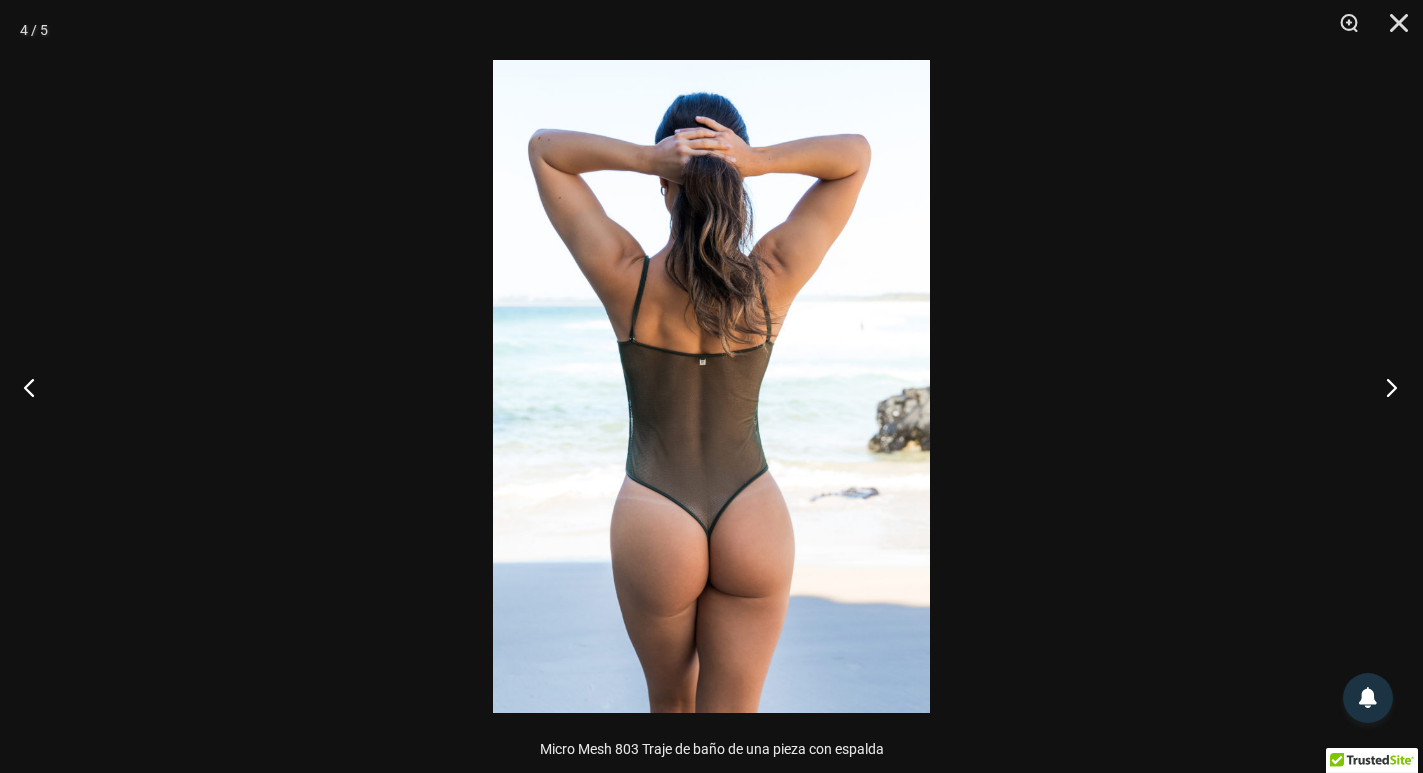 click at bounding box center [1385, 387] 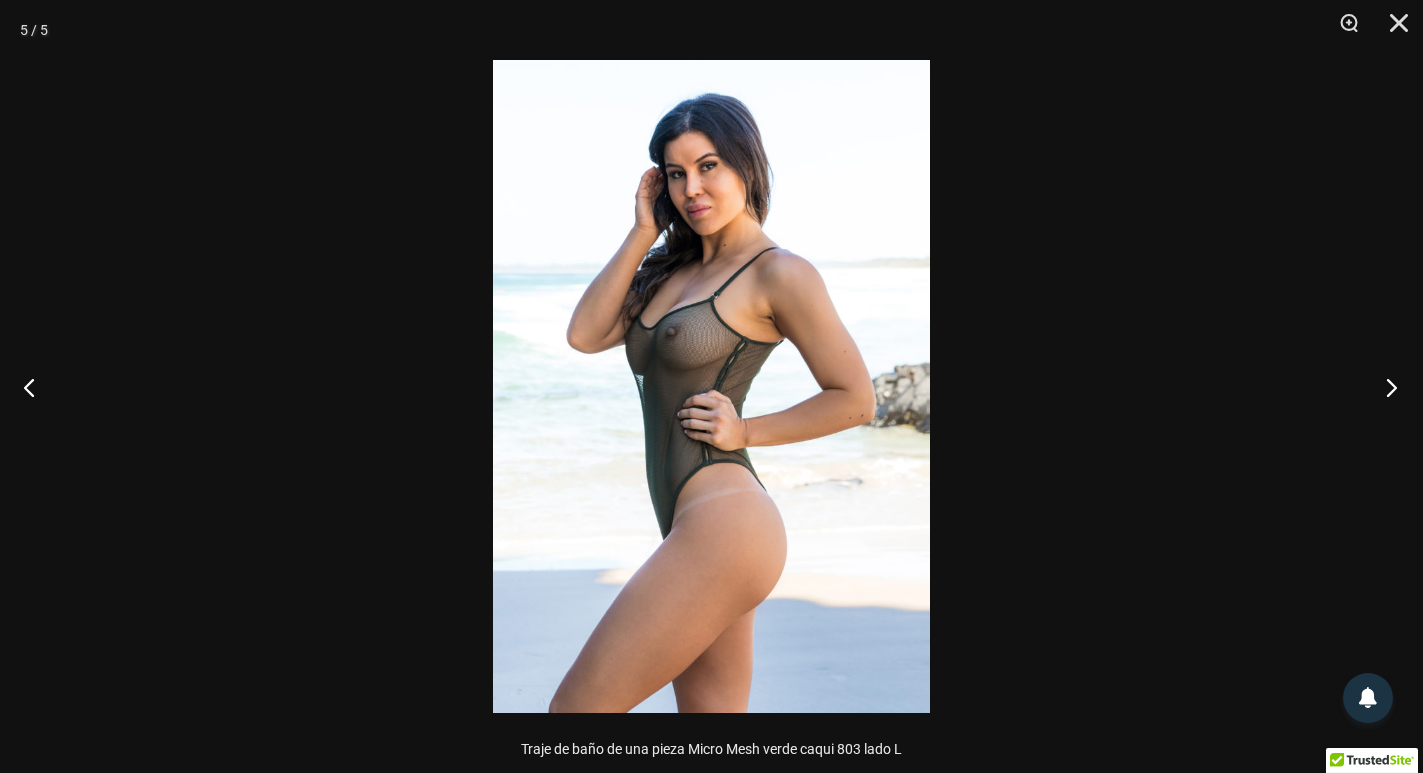 click at bounding box center [1385, 387] 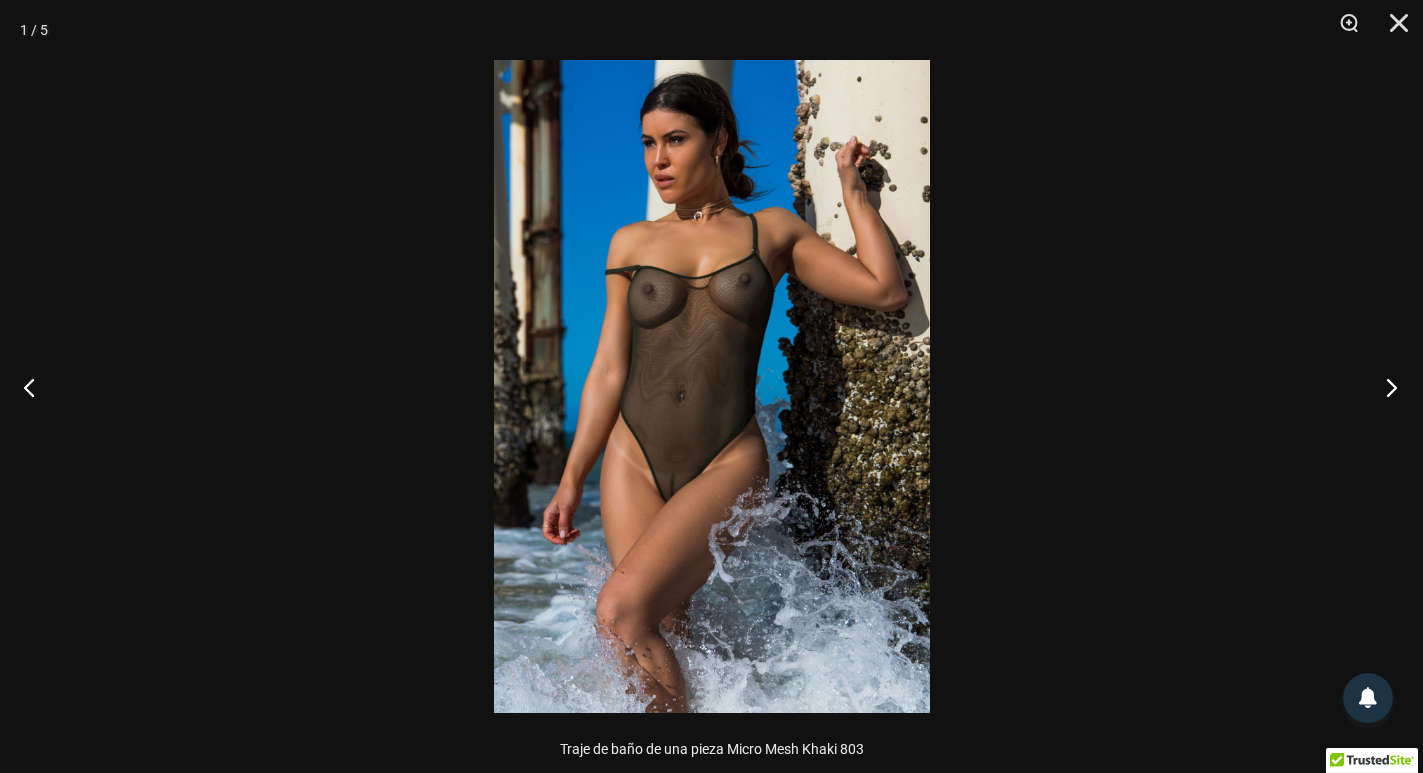 click at bounding box center [1385, 387] 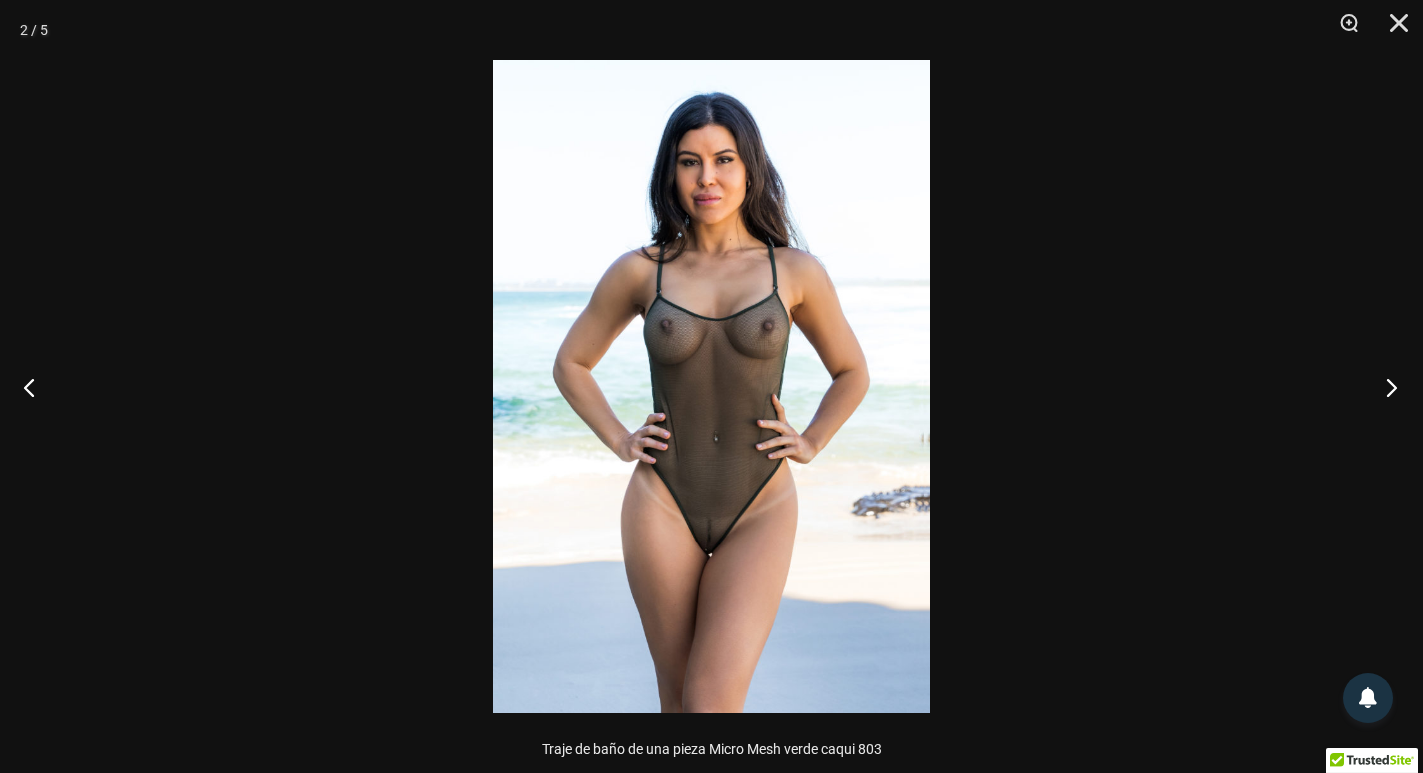 click at bounding box center [1385, 387] 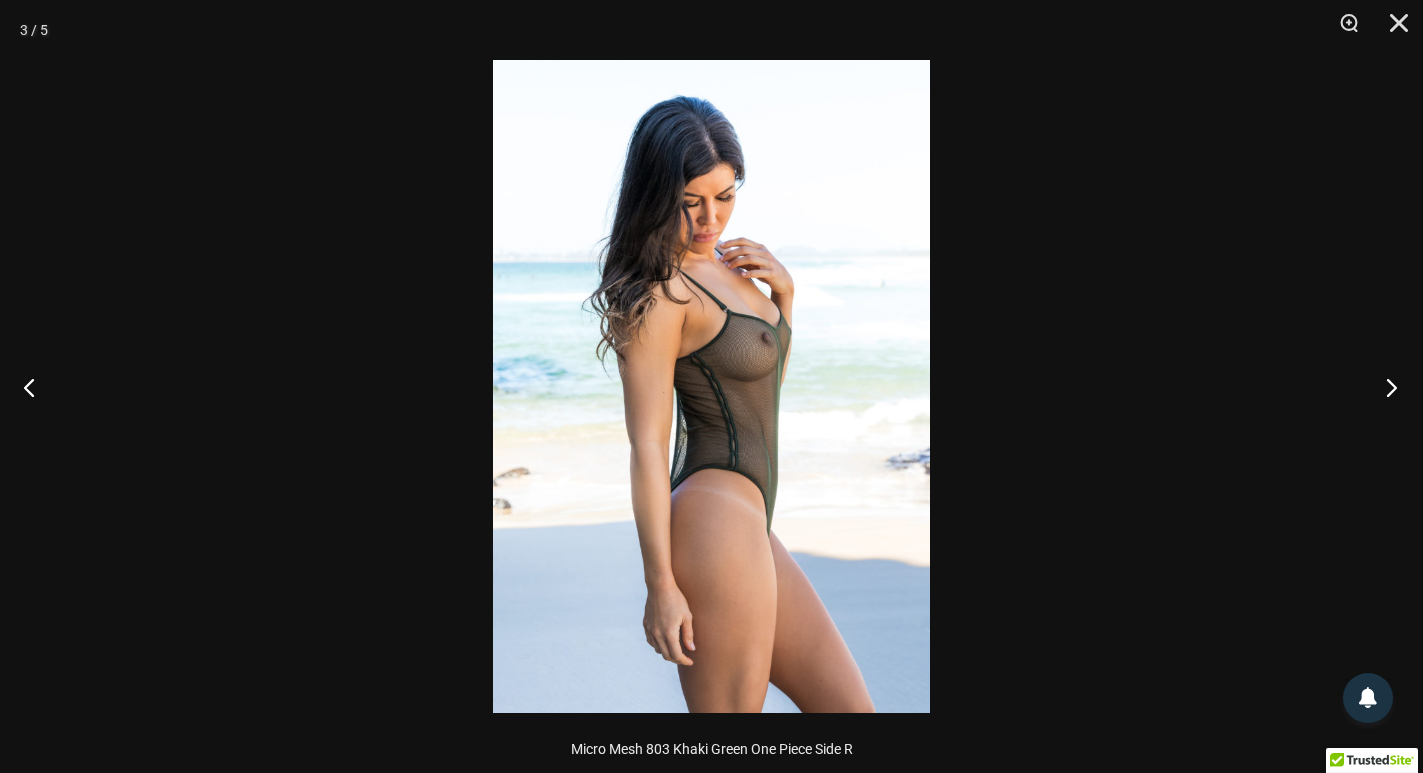 click at bounding box center [1385, 387] 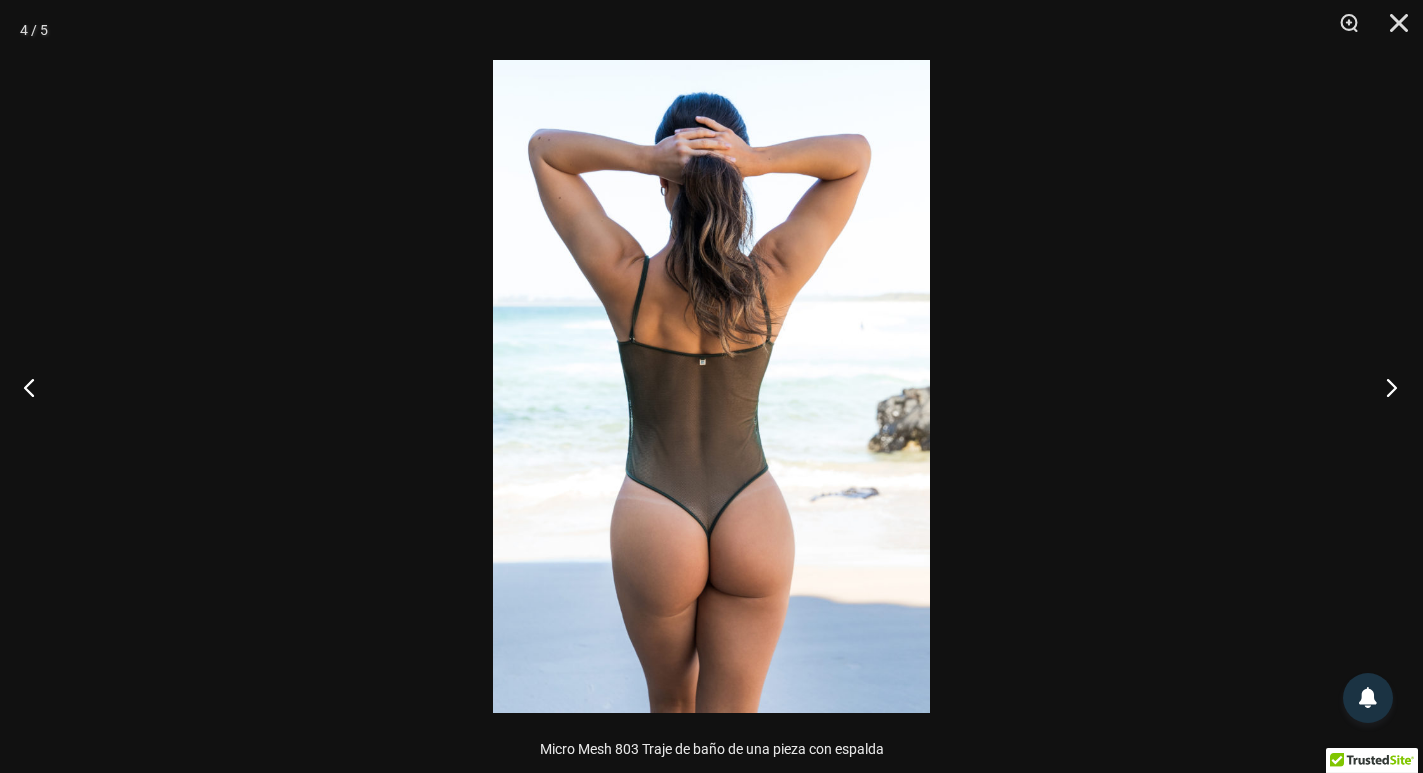 click at bounding box center (1385, 387) 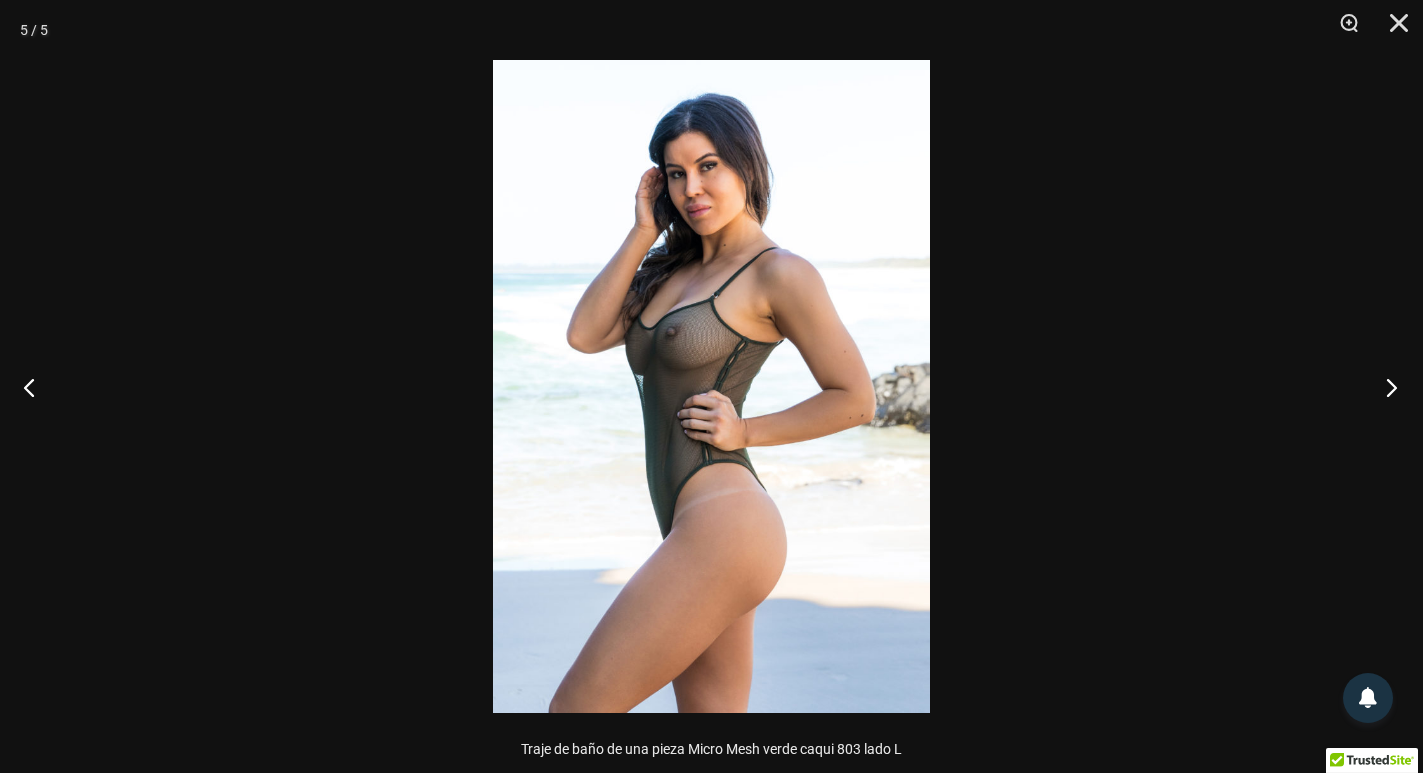 click at bounding box center [1385, 387] 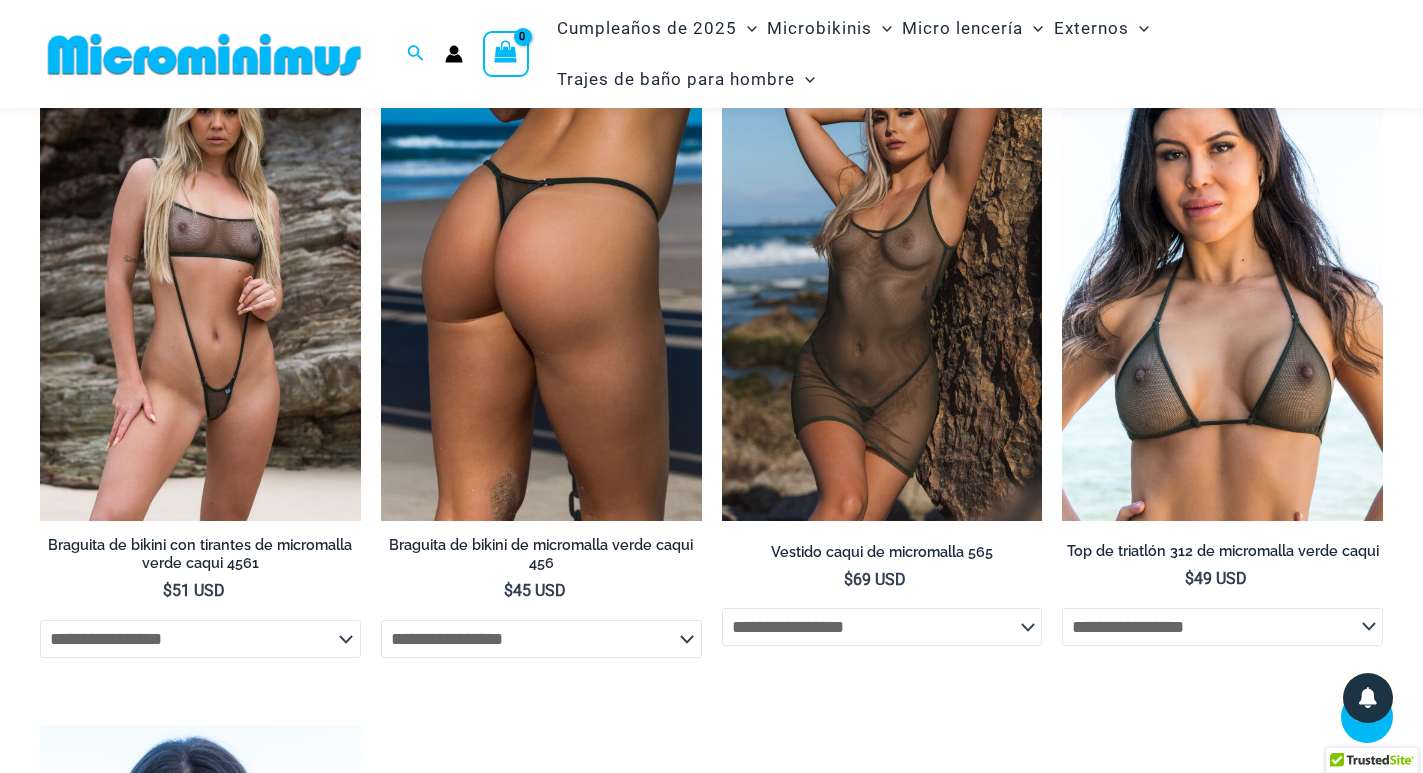 scroll, scrollTop: 1925, scrollLeft: 0, axis: vertical 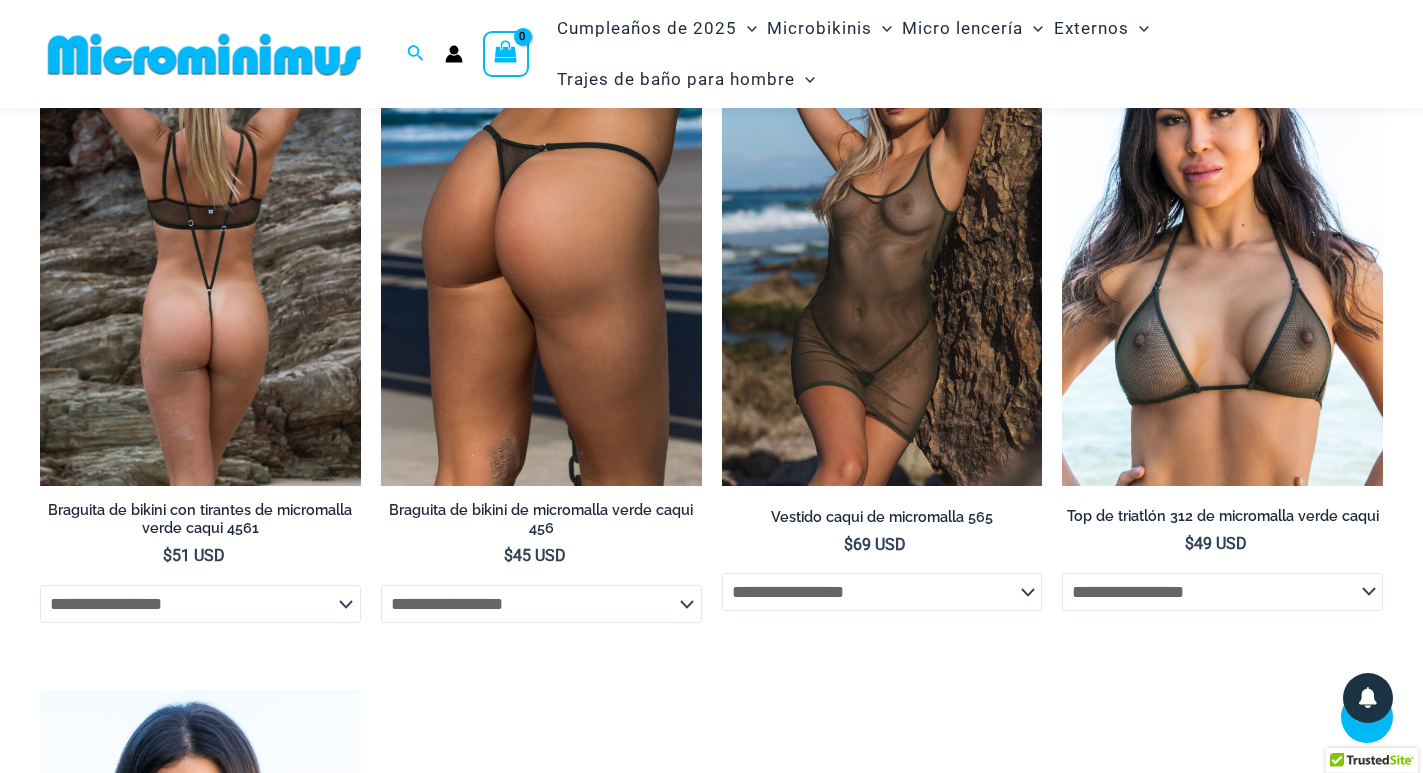 click at bounding box center [200, 245] 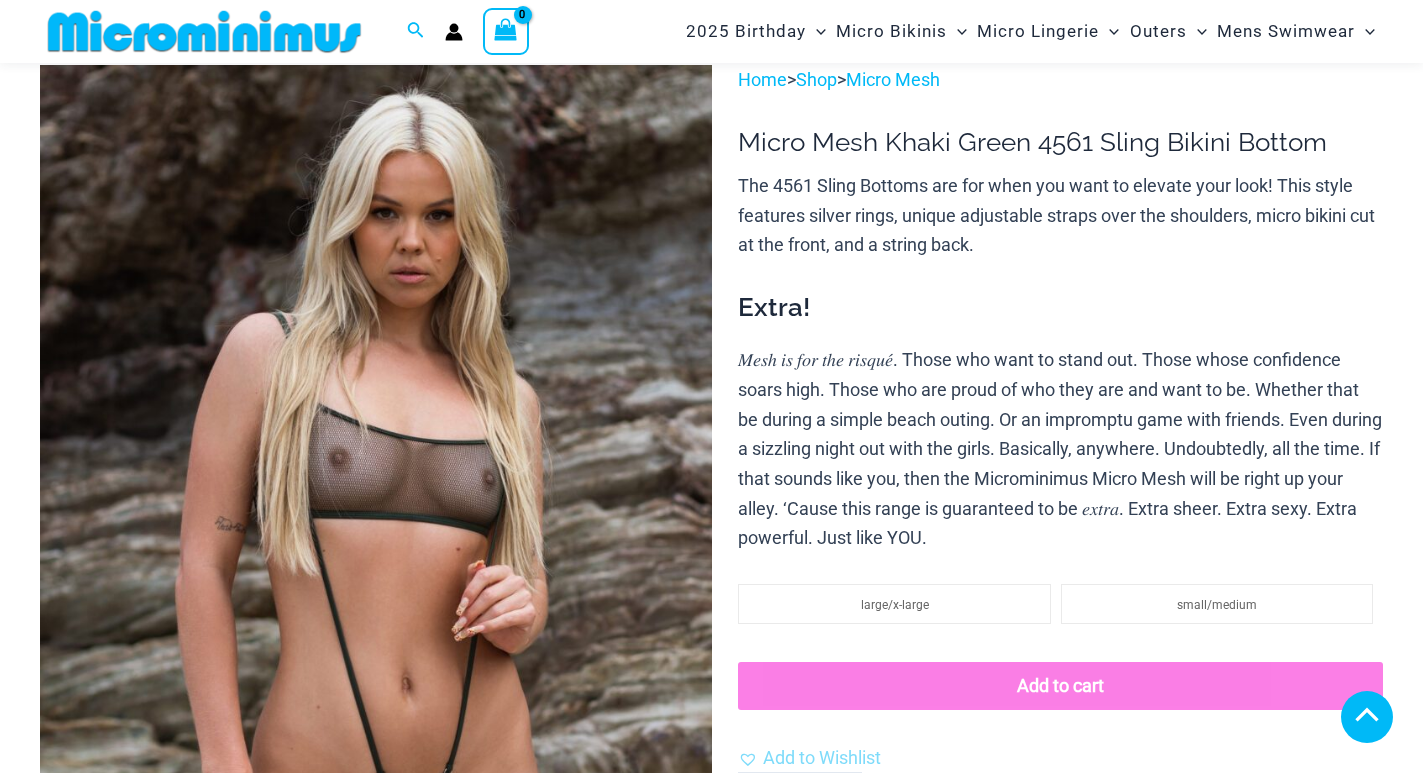 scroll, scrollTop: 482, scrollLeft: 0, axis: vertical 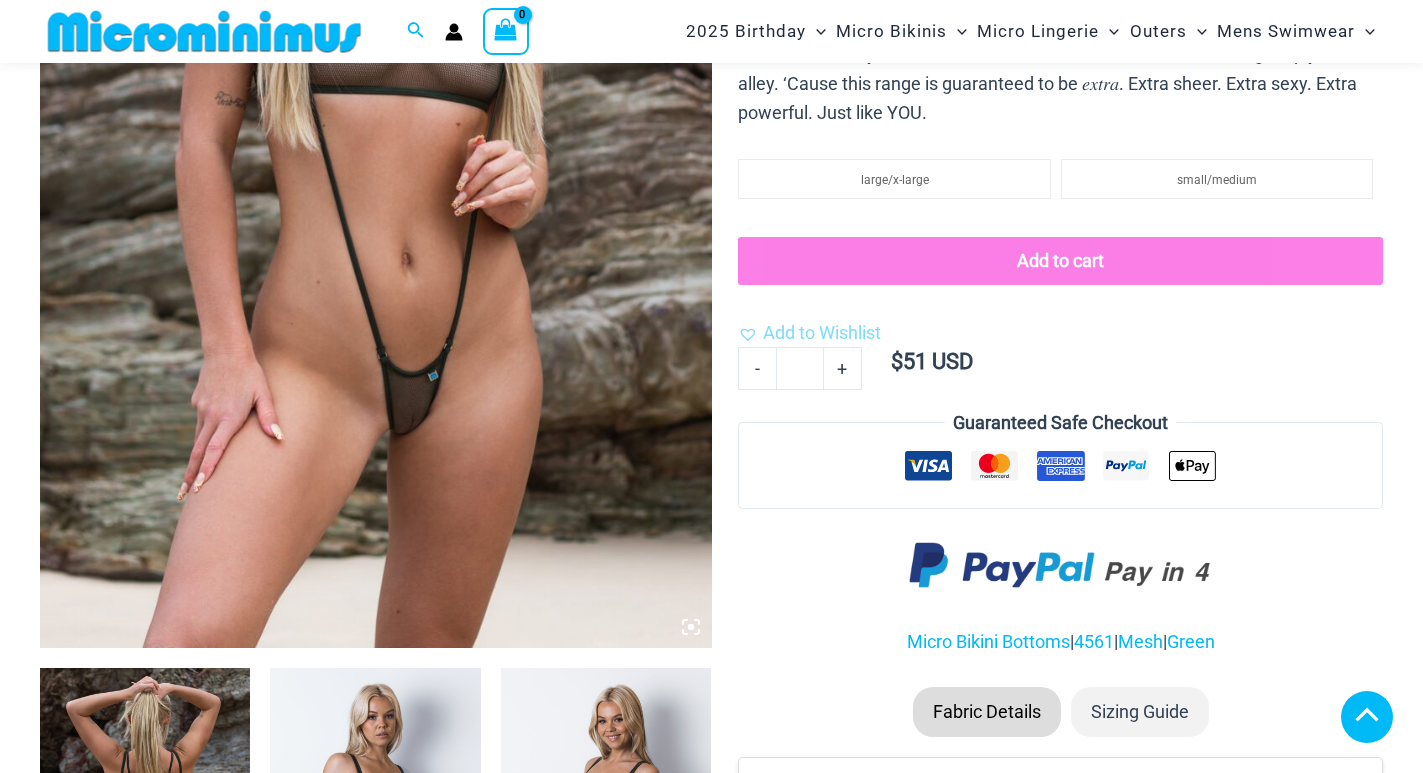 click 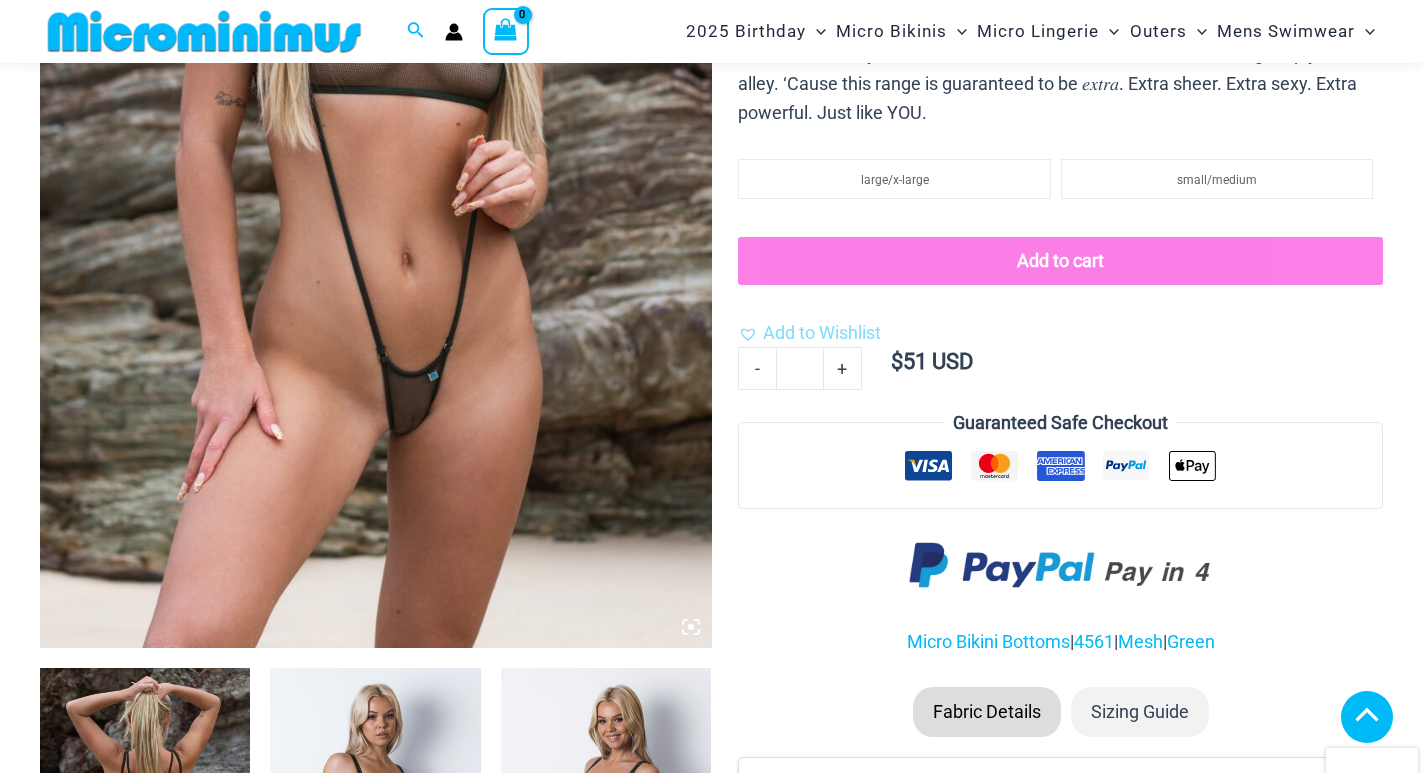 scroll, scrollTop: 882, scrollLeft: 0, axis: vertical 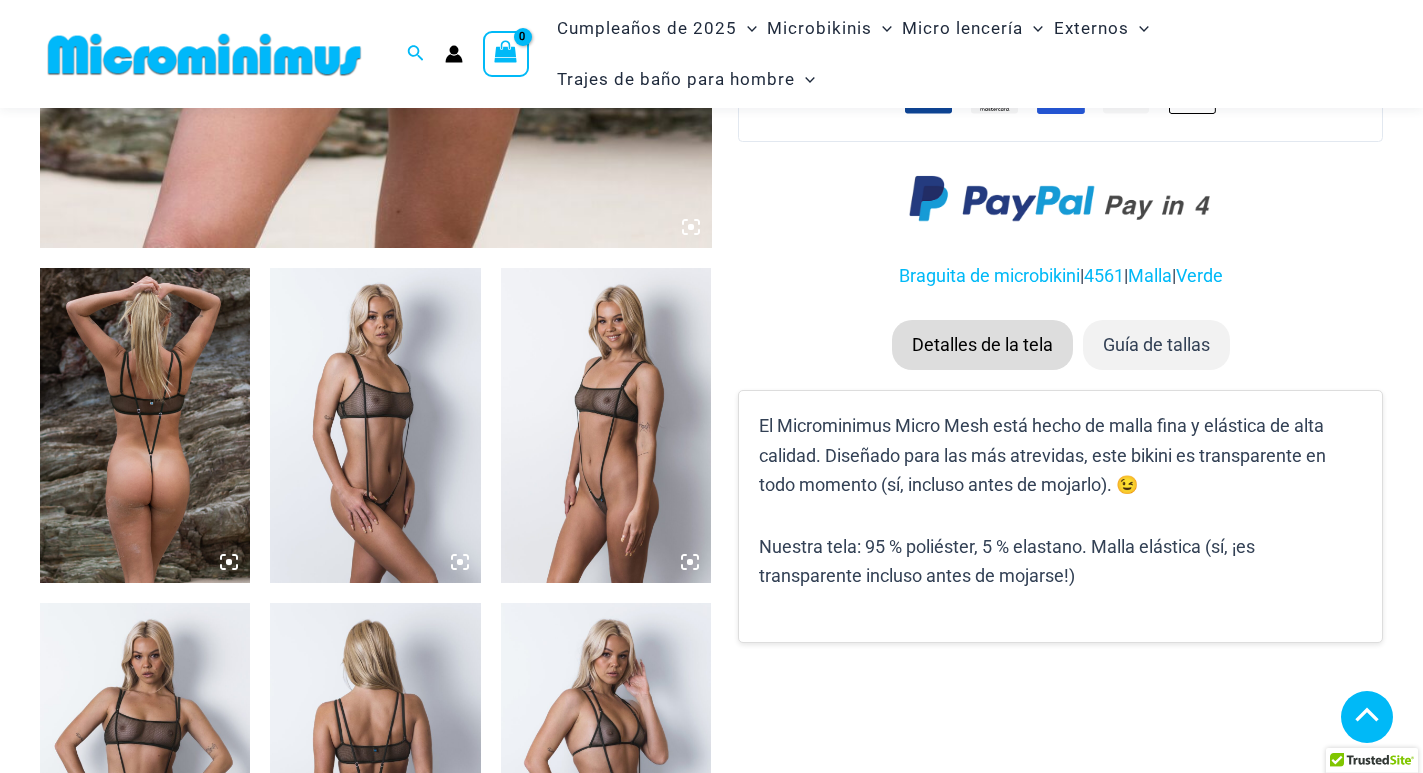 click at bounding box center (145, 426) 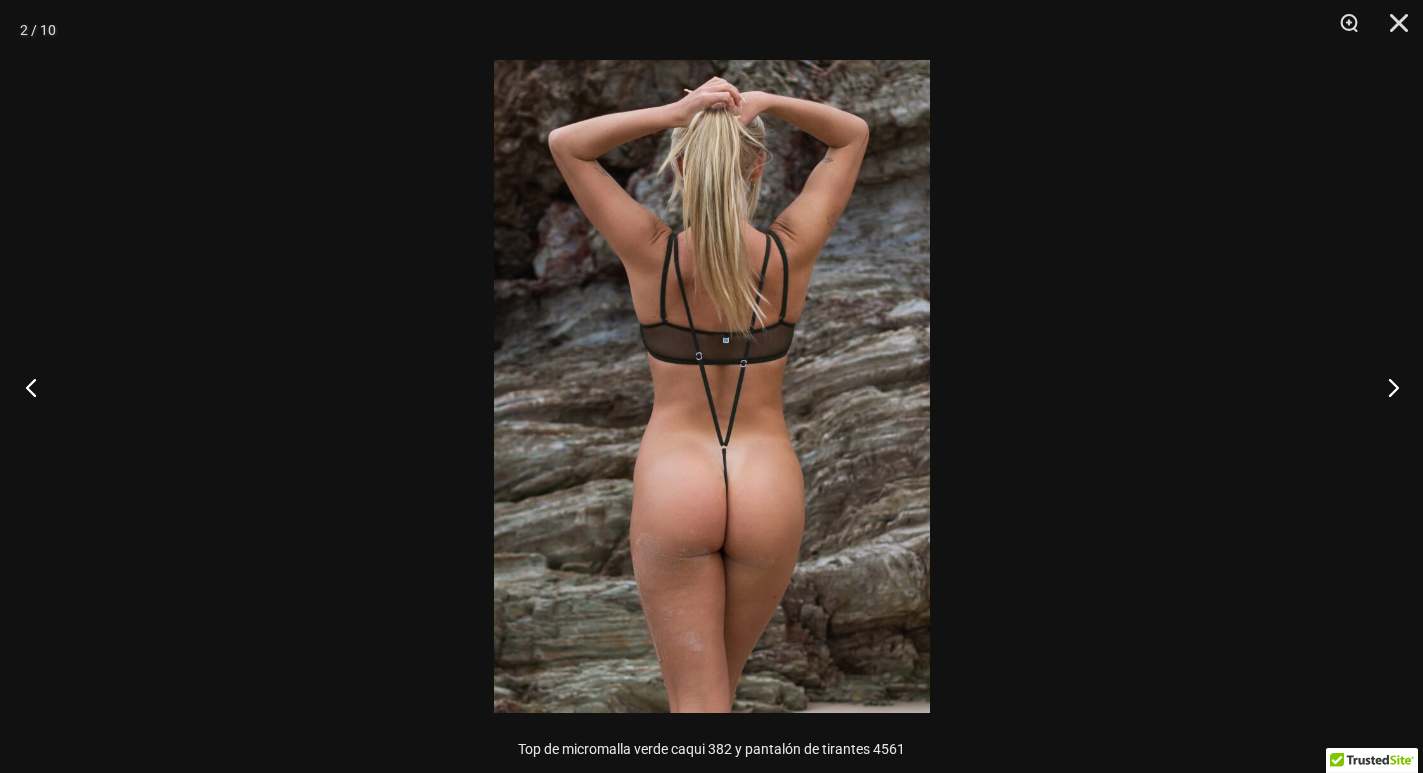 click at bounding box center (37, 387) 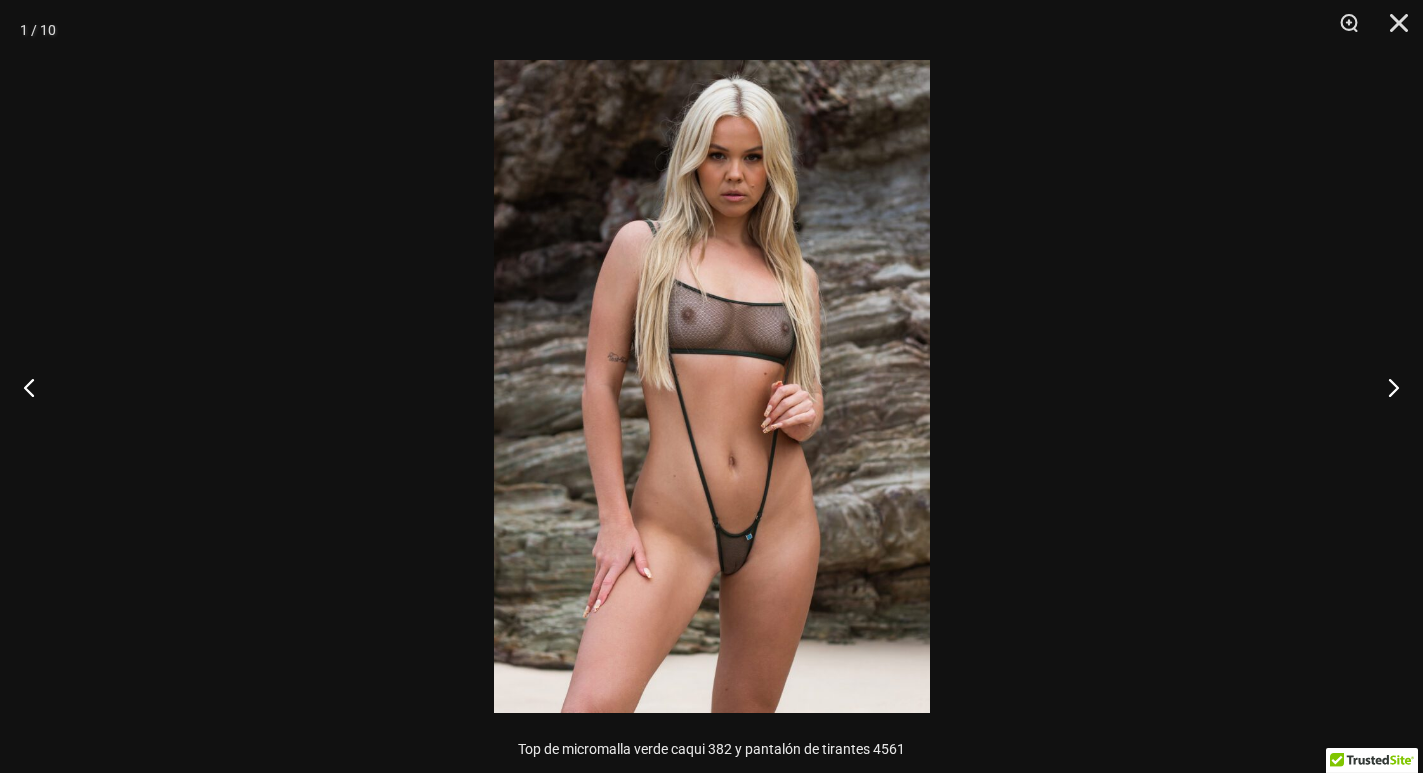 click at bounding box center [712, 386] 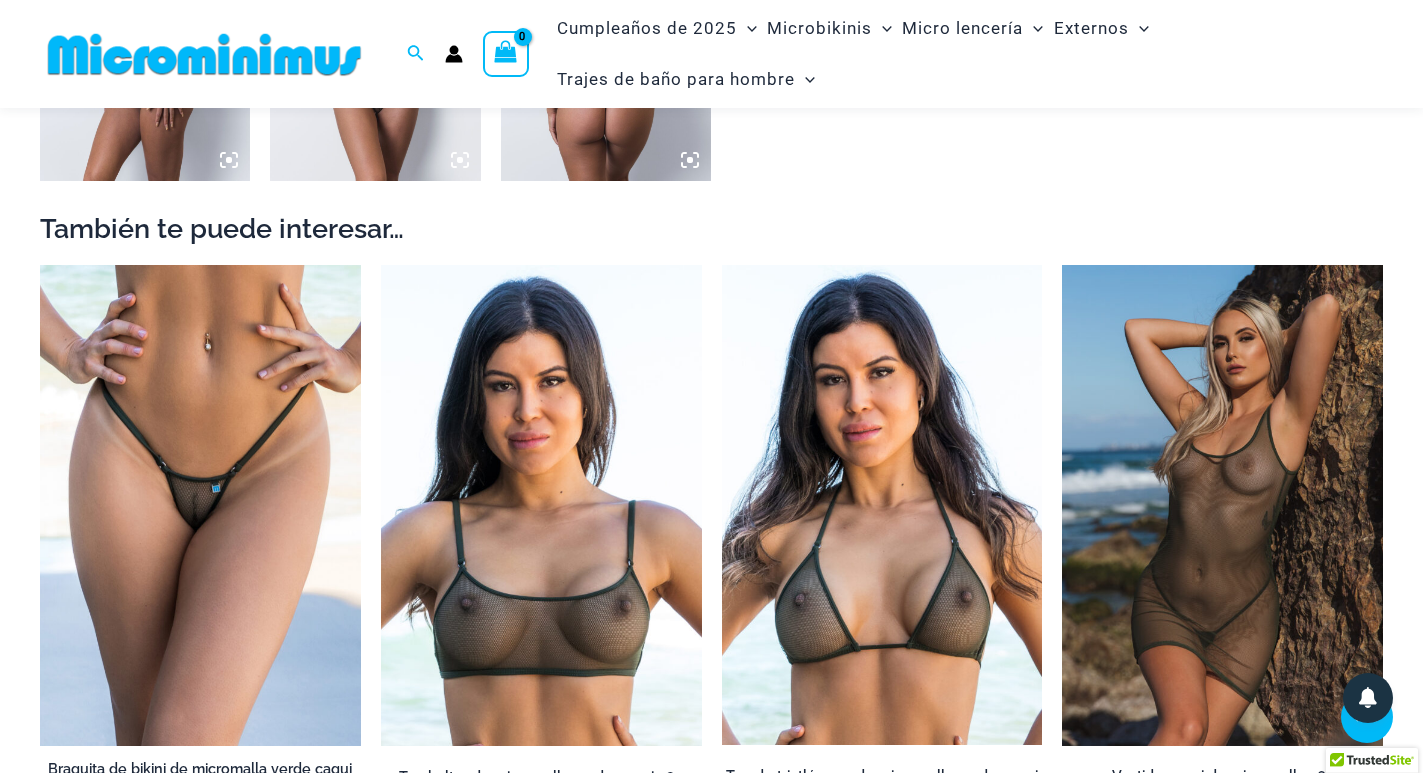 scroll, scrollTop: 2027, scrollLeft: 0, axis: vertical 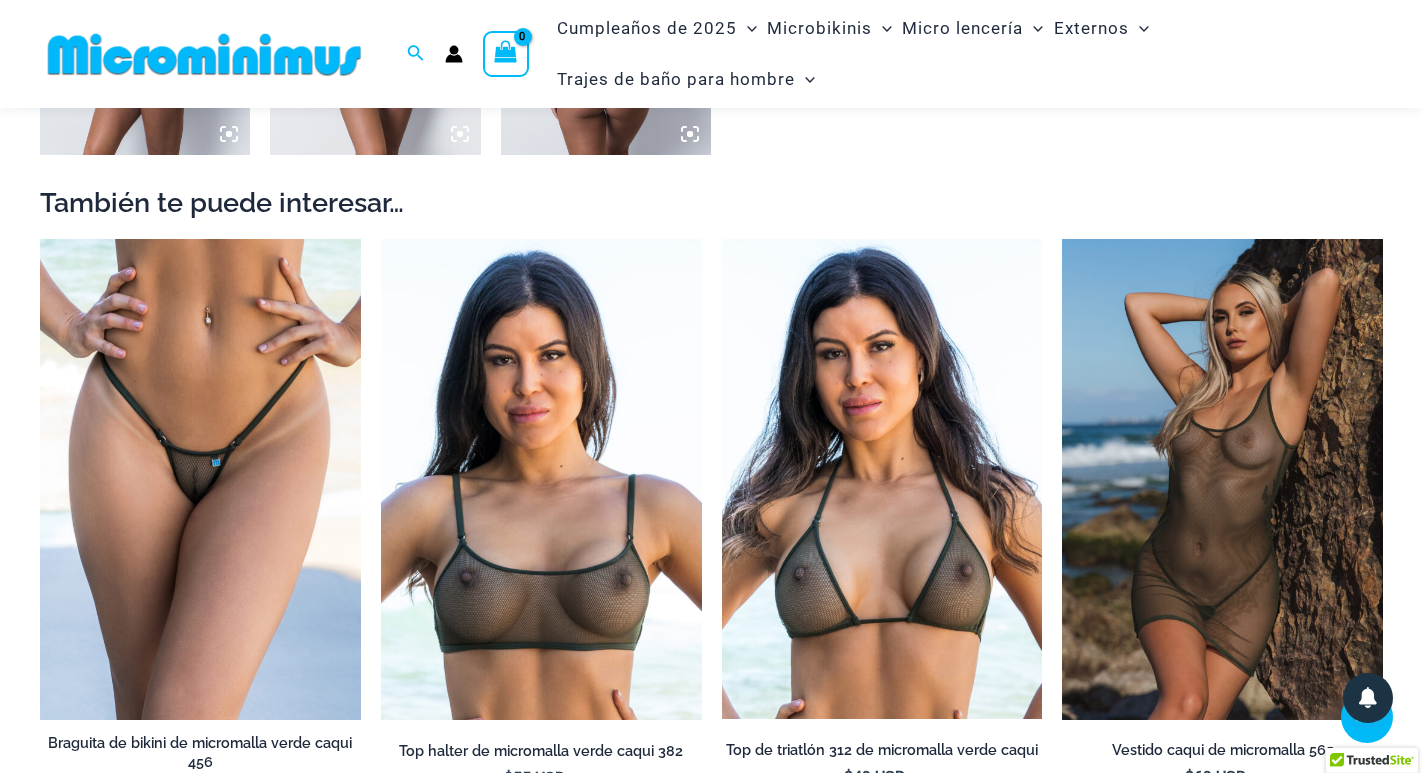 click at bounding box center [200, 479] 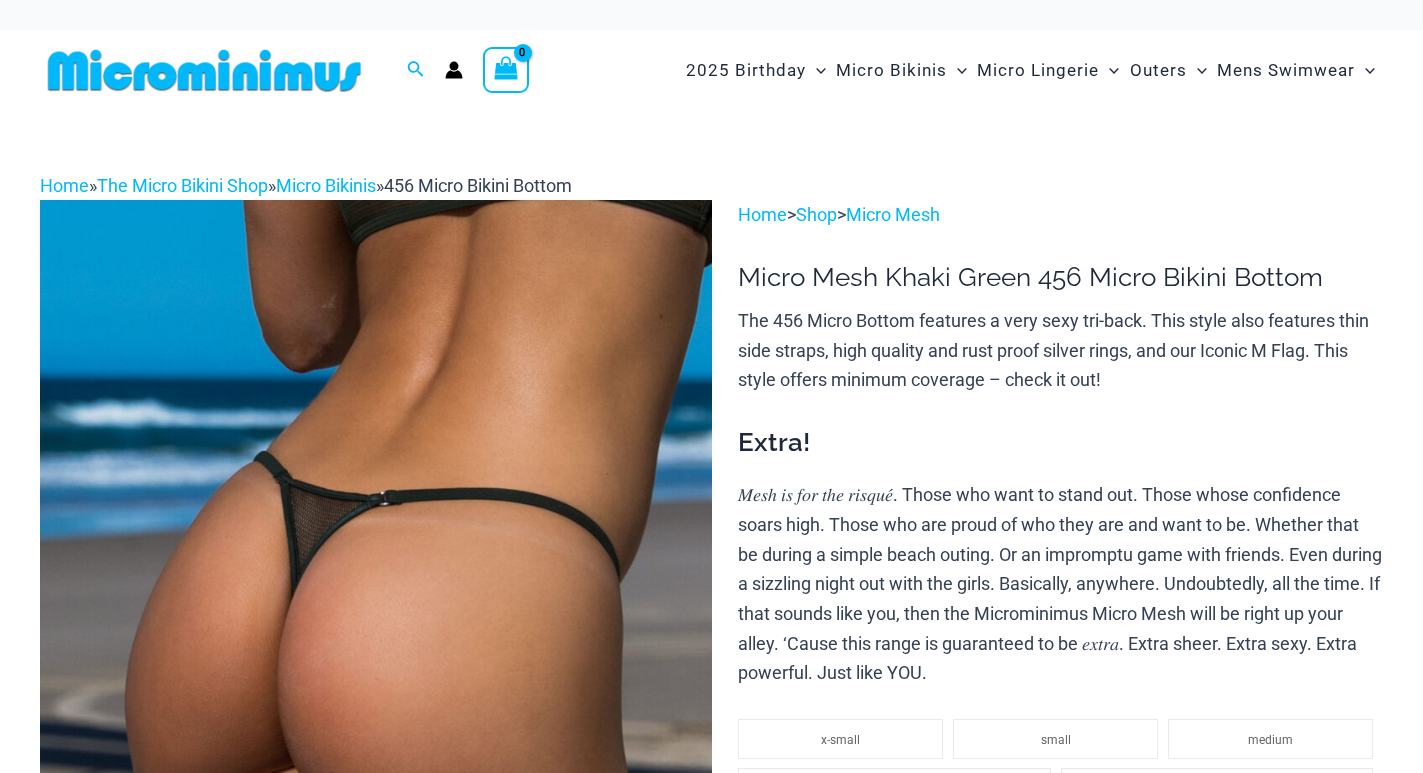 scroll, scrollTop: 0, scrollLeft: 0, axis: both 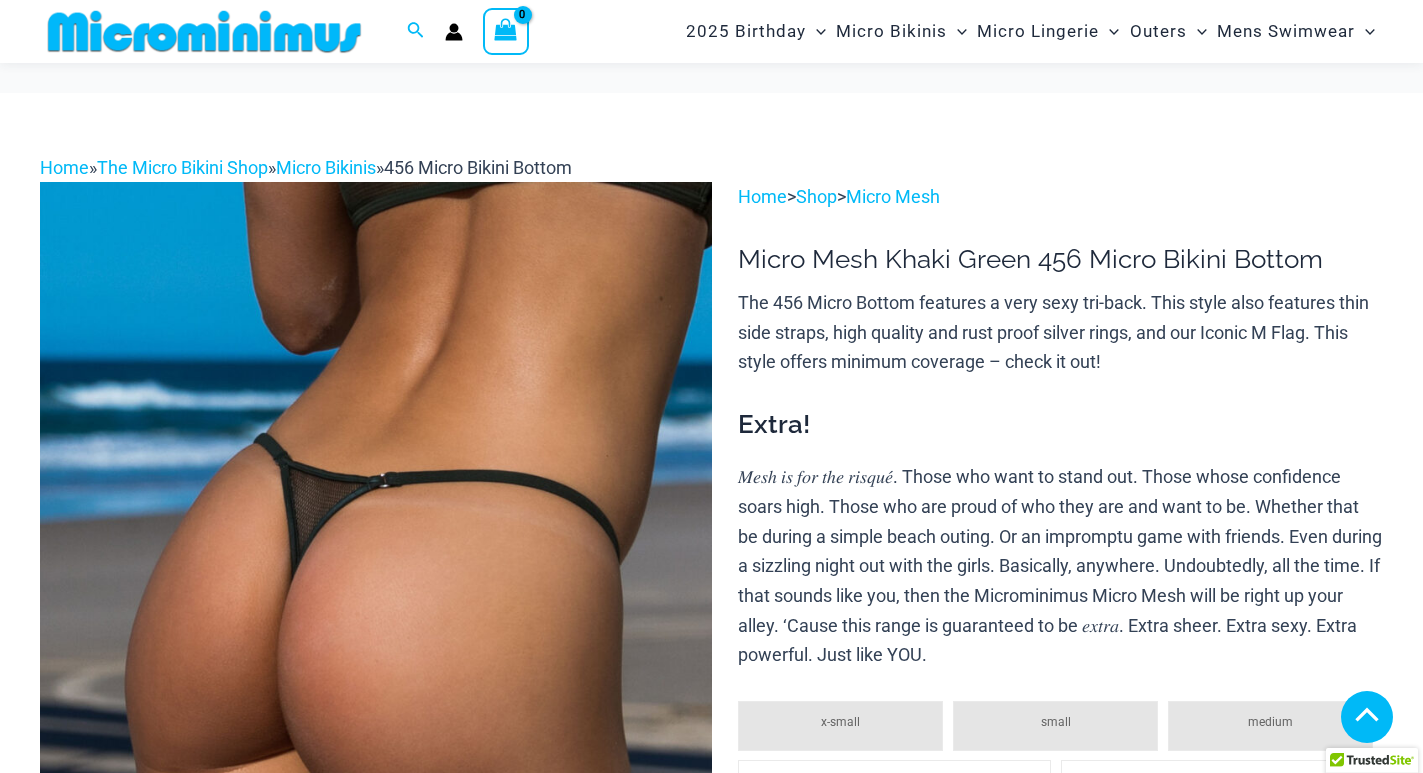 click at bounding box center [145, 1360] 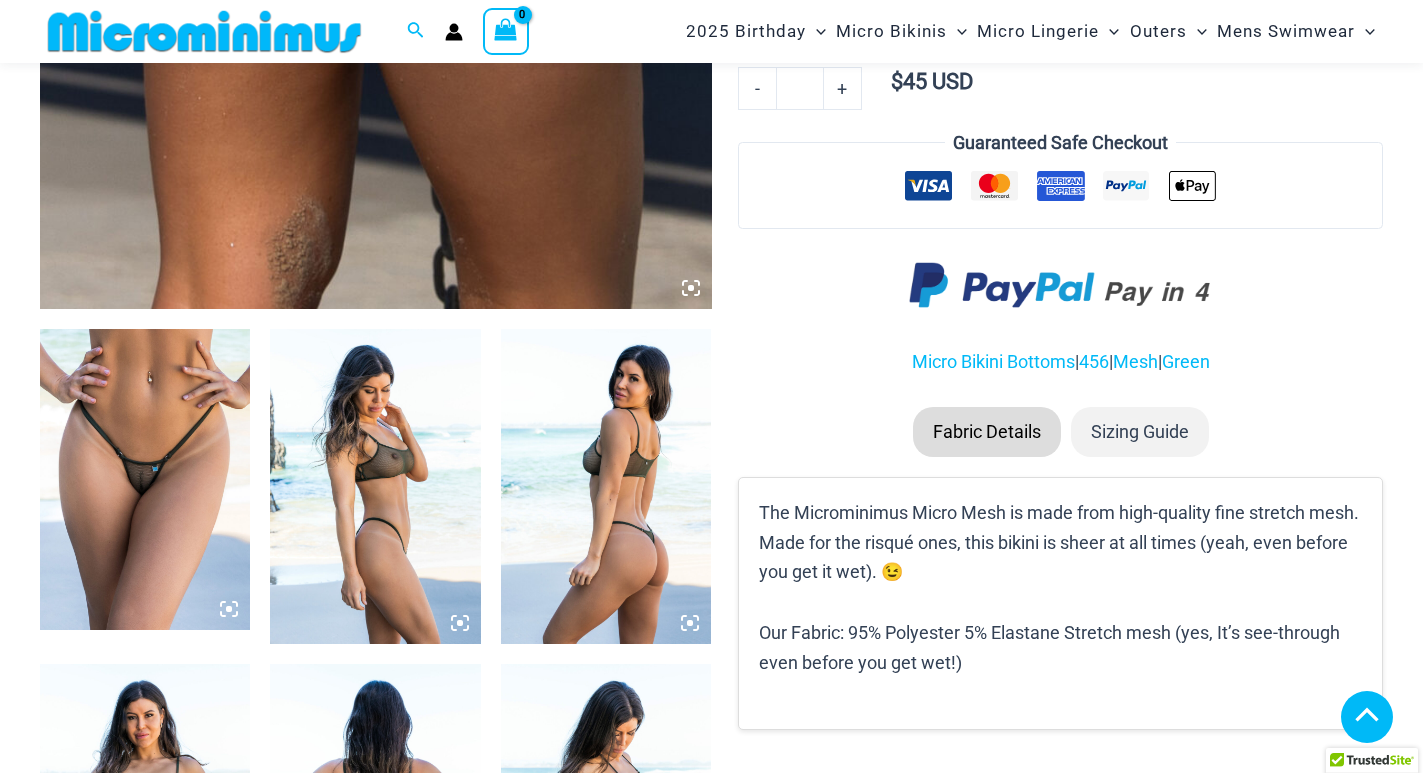 click 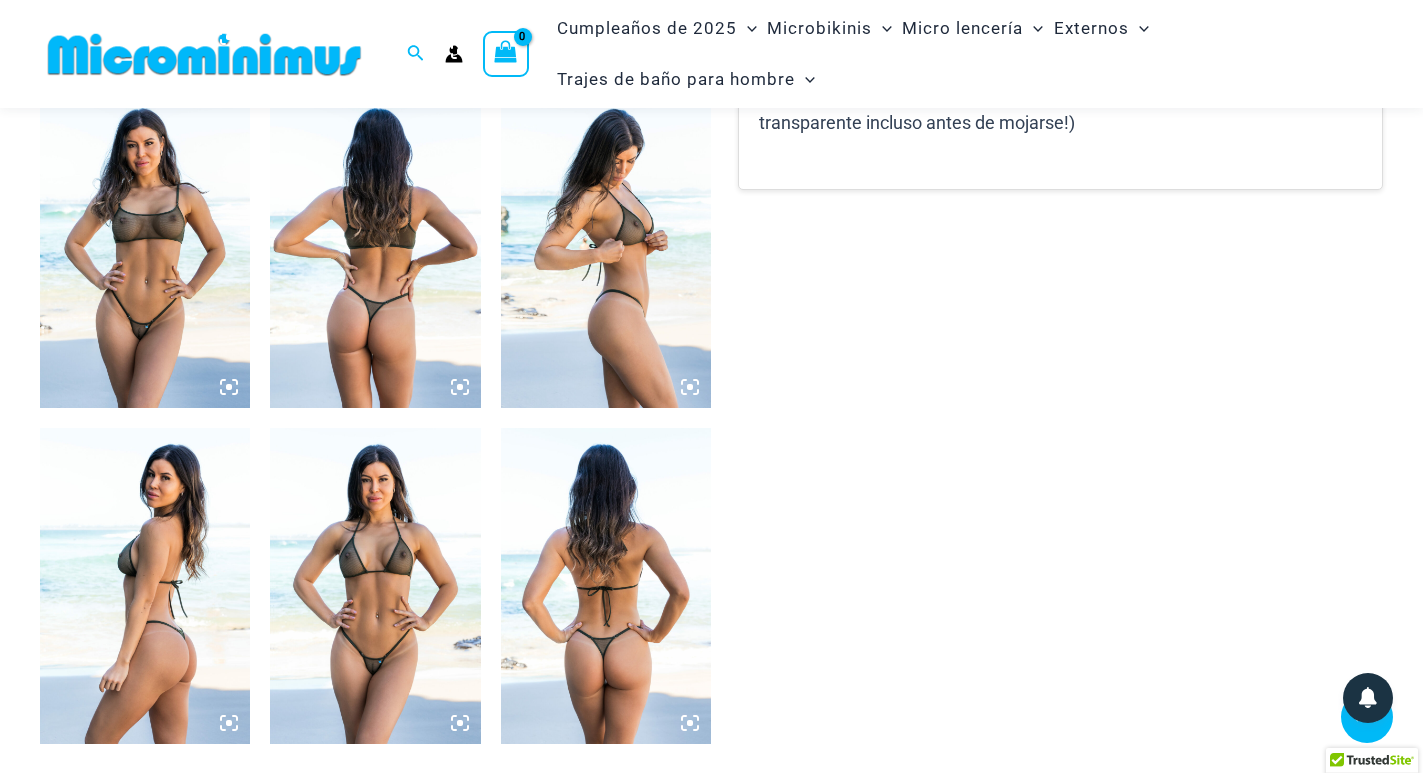 scroll, scrollTop: 1205, scrollLeft: 0, axis: vertical 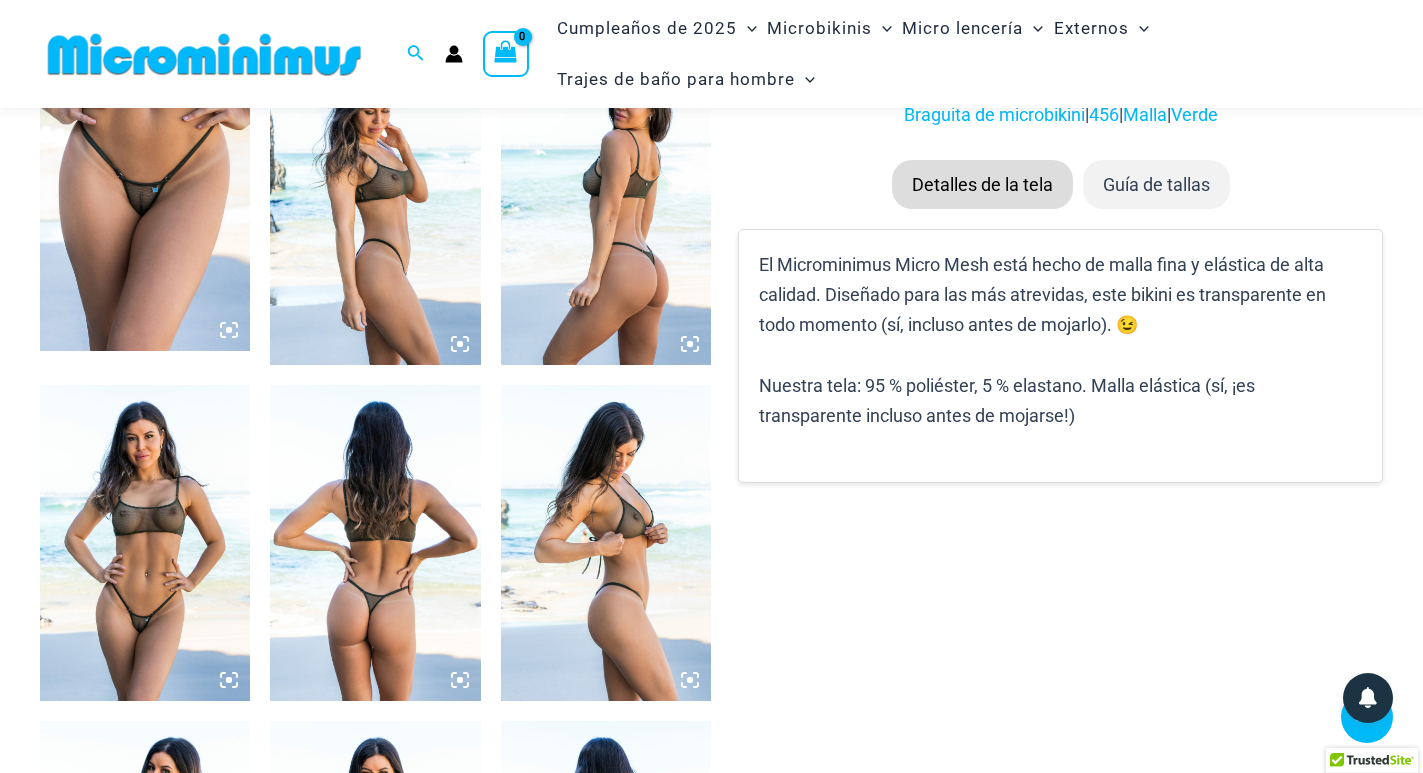 click 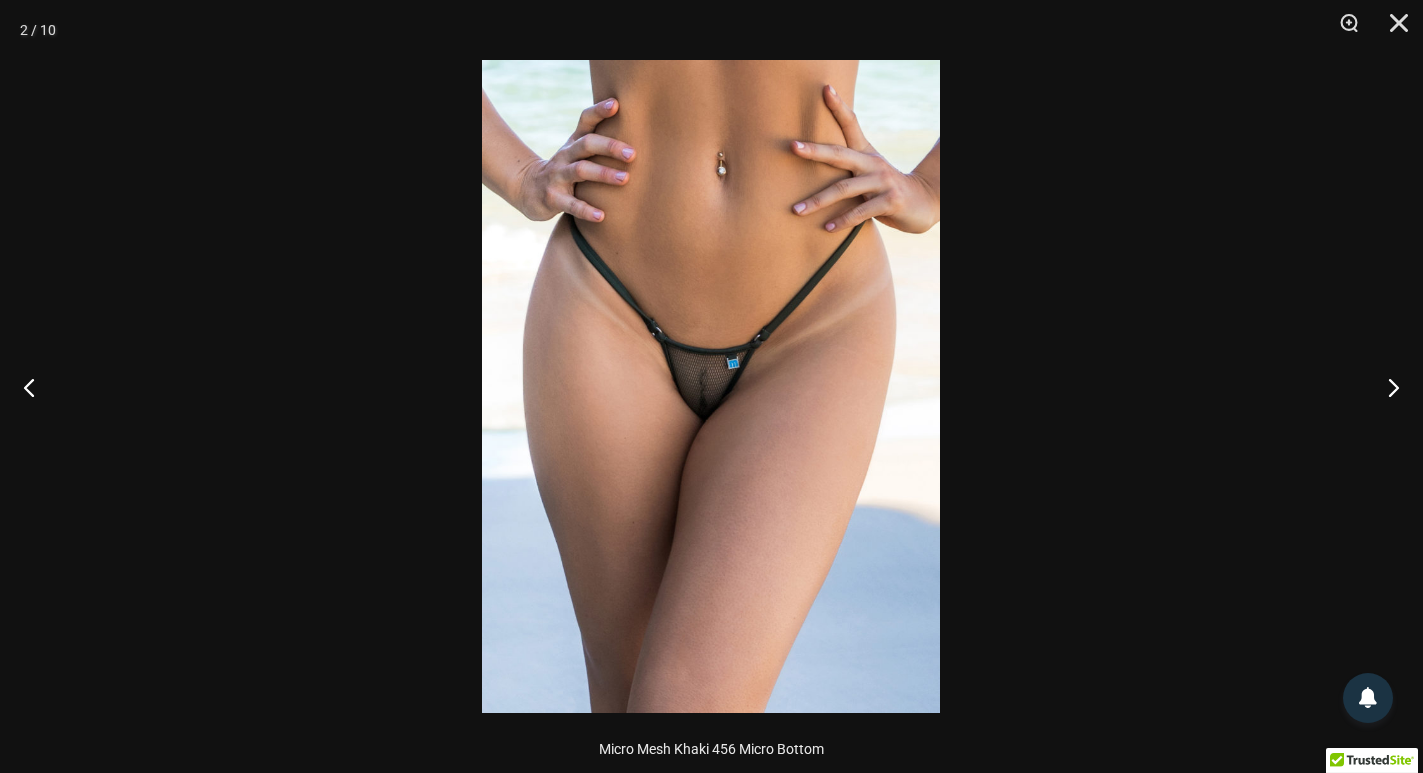 click at bounding box center [711, 386] 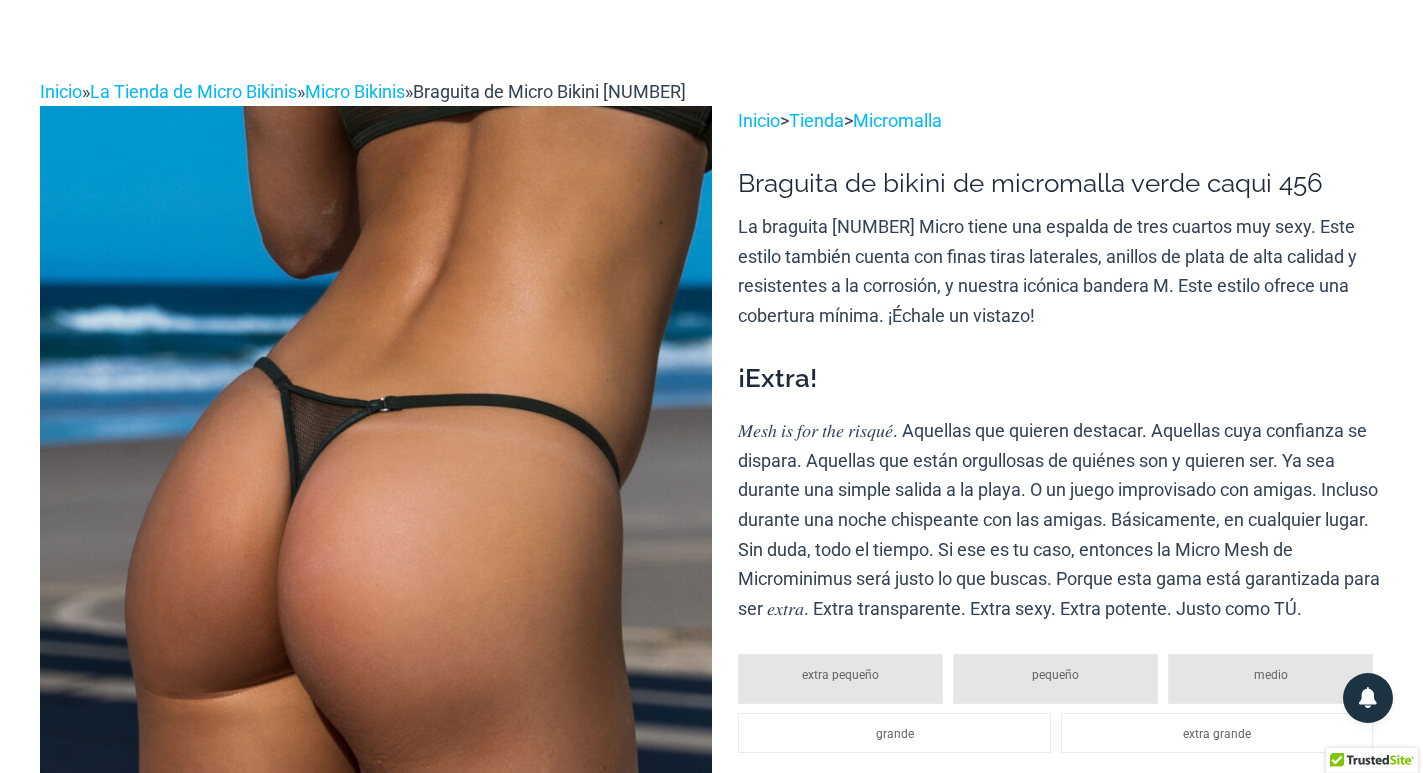 scroll, scrollTop: 0, scrollLeft: 0, axis: both 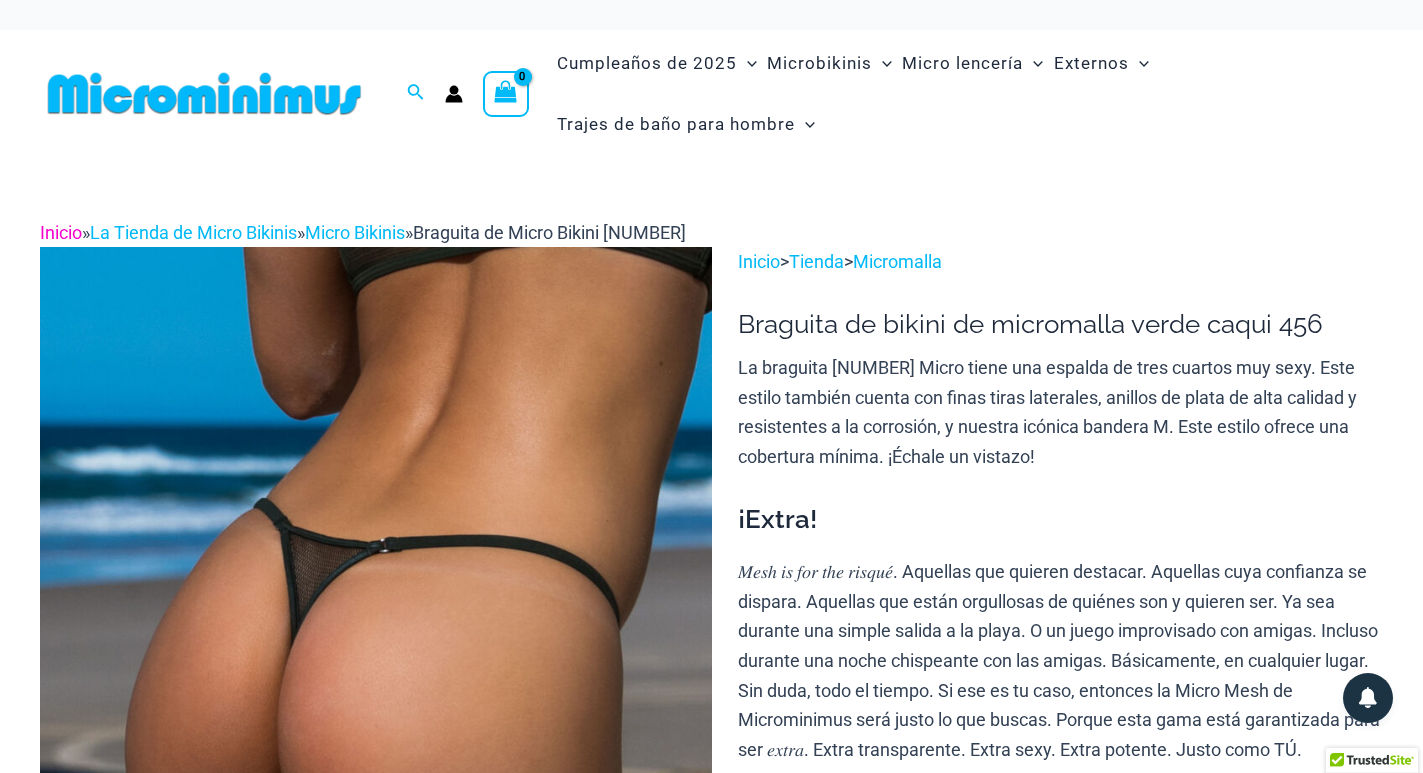 click on "Inicio" at bounding box center [61, 232] 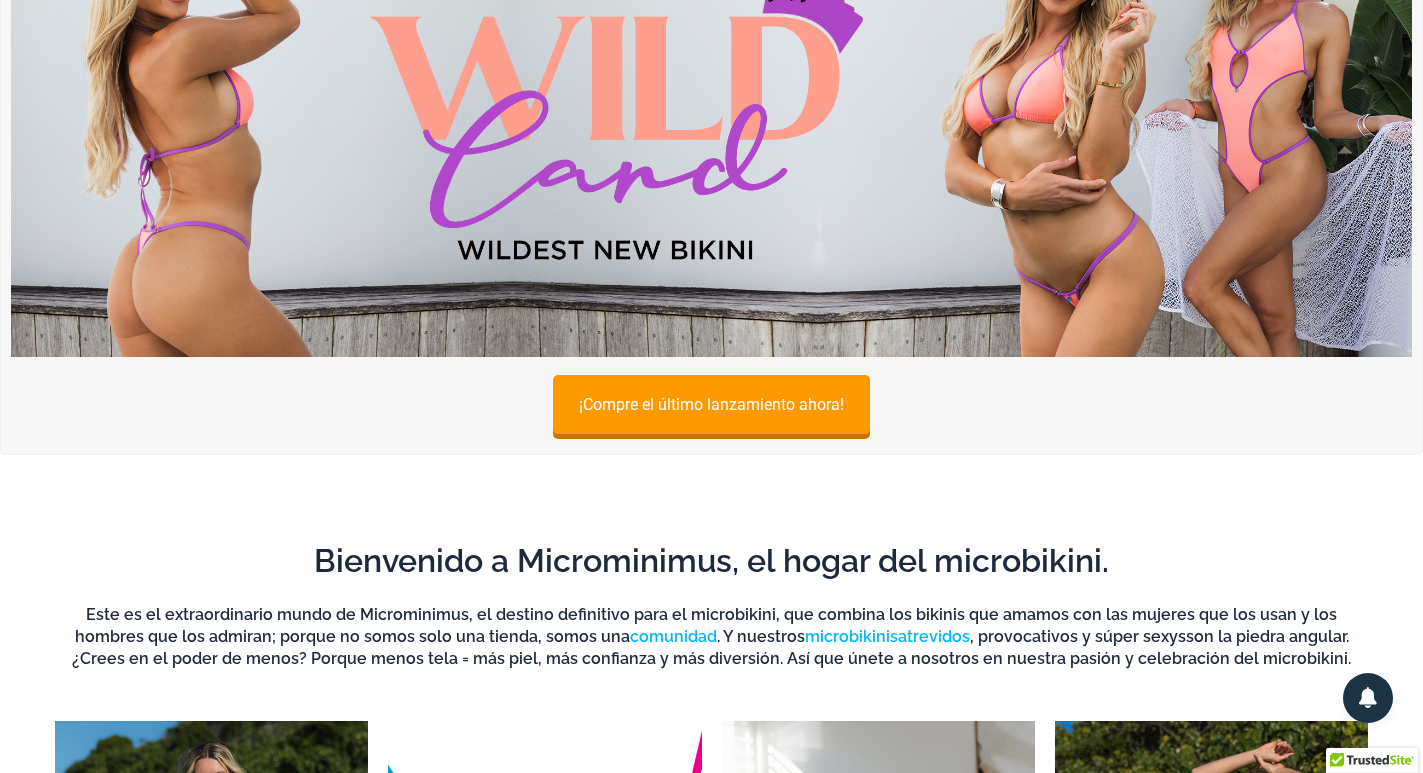 scroll, scrollTop: 0, scrollLeft: 0, axis: both 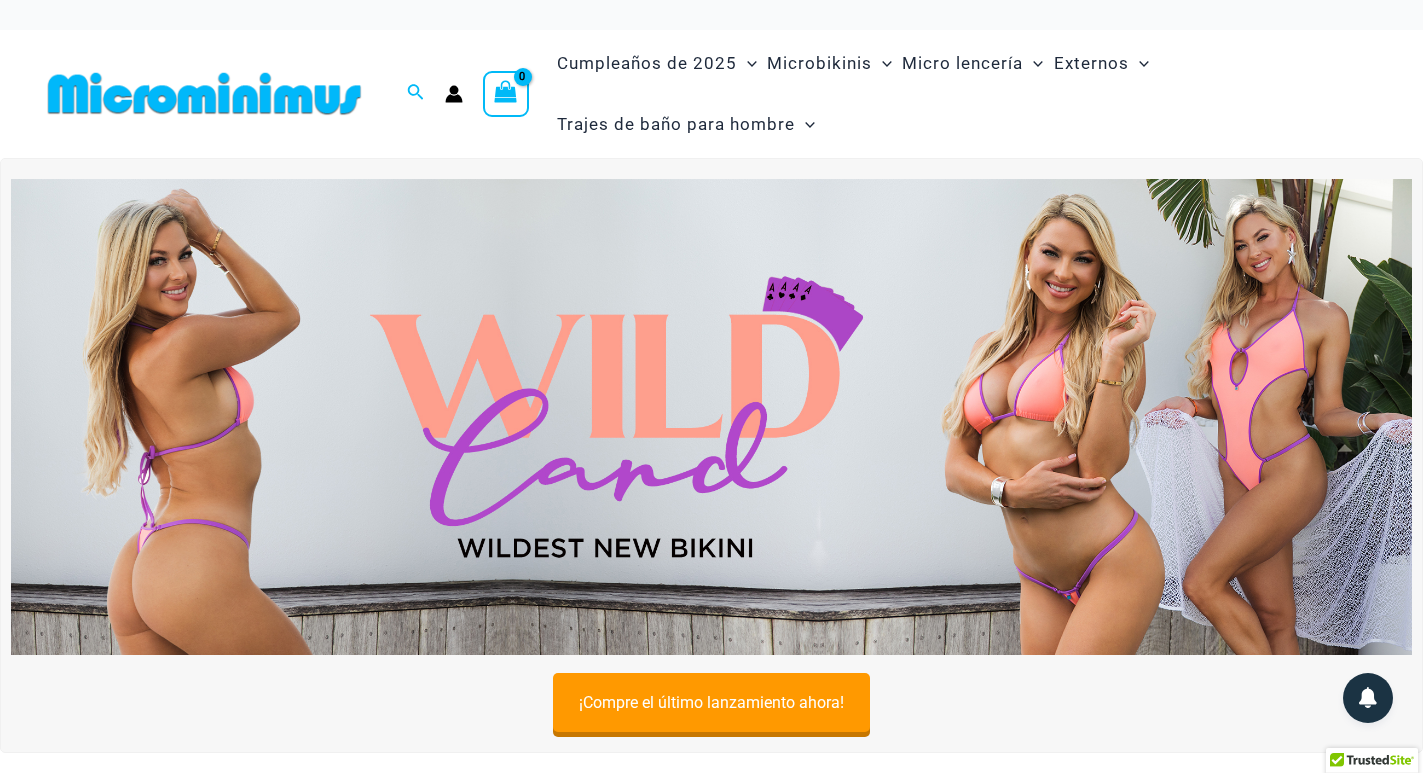 click at bounding box center (711, 417) 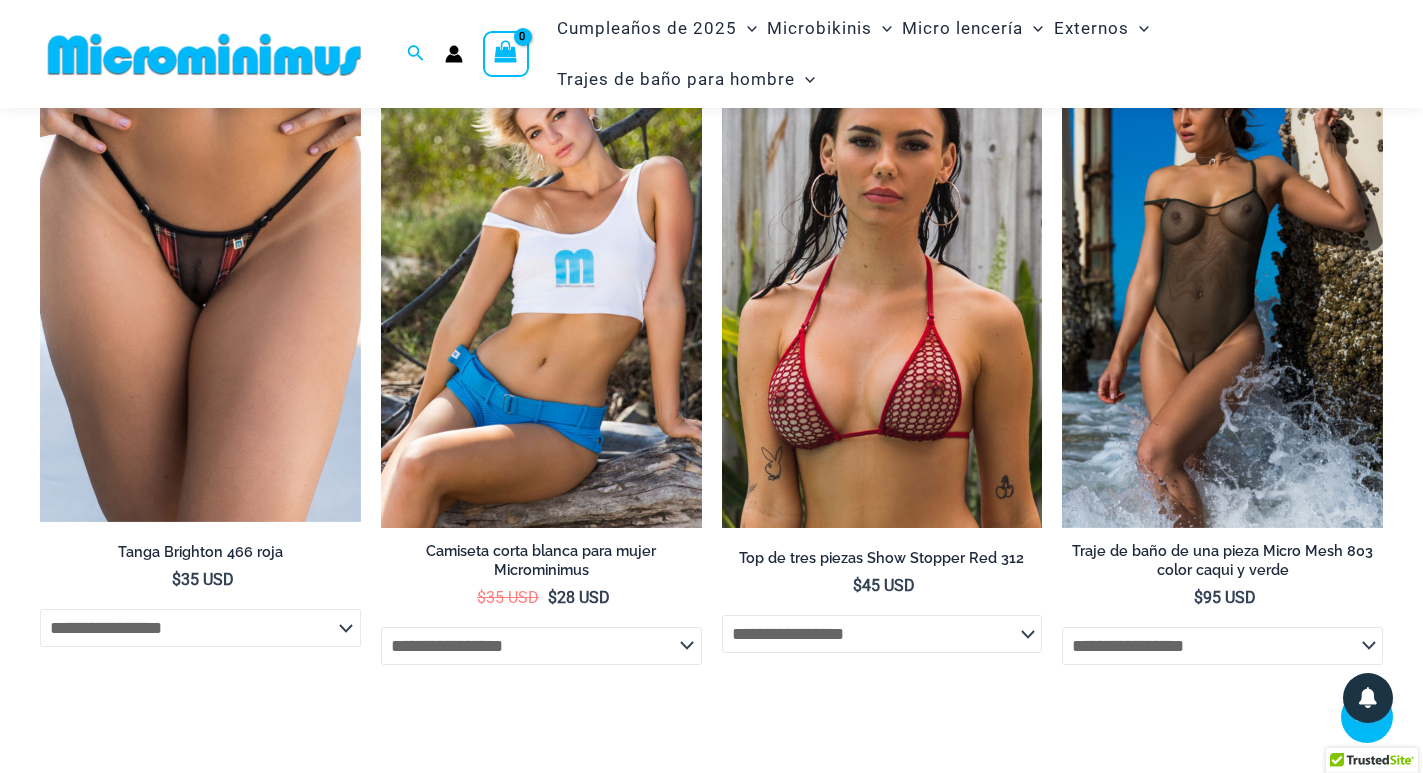 scroll, scrollTop: 6495, scrollLeft: 0, axis: vertical 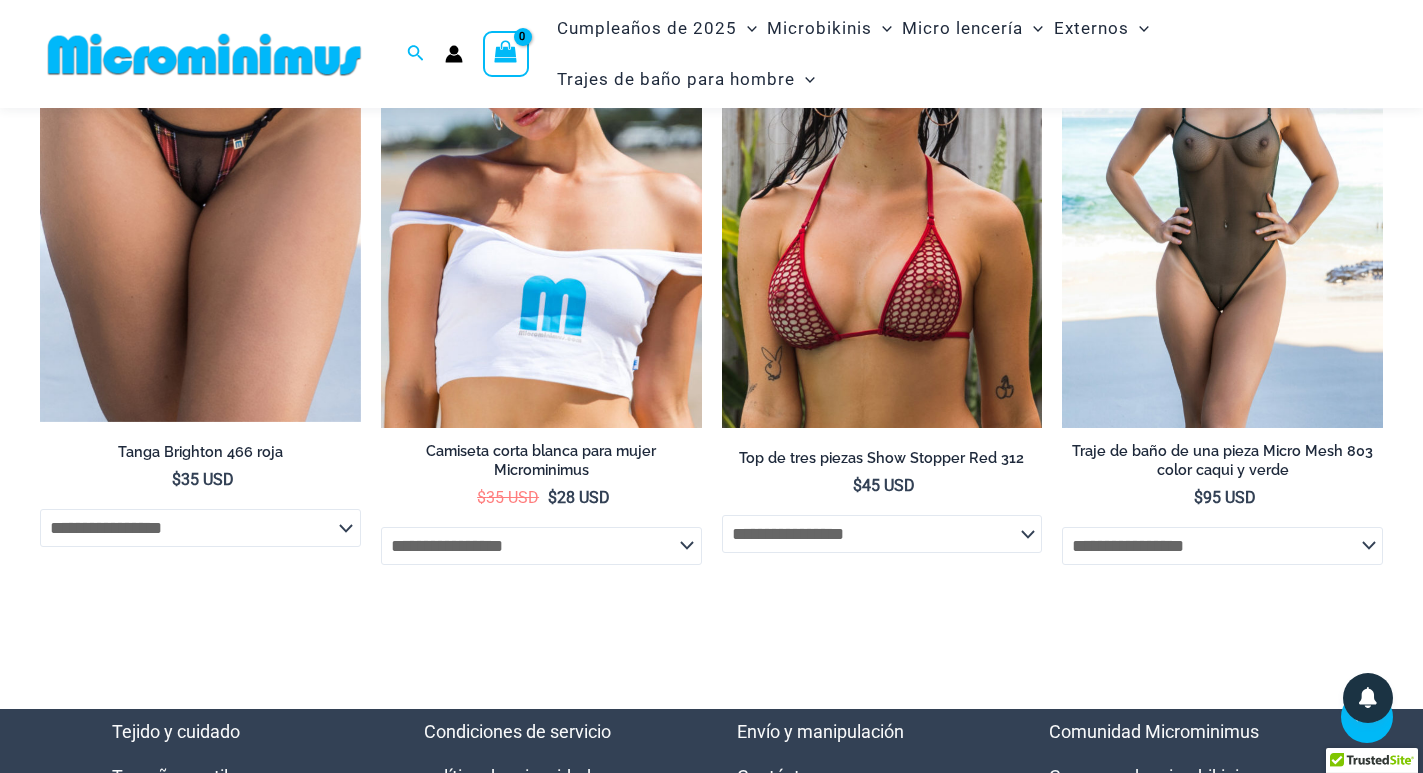 click at bounding box center (1222, 187) 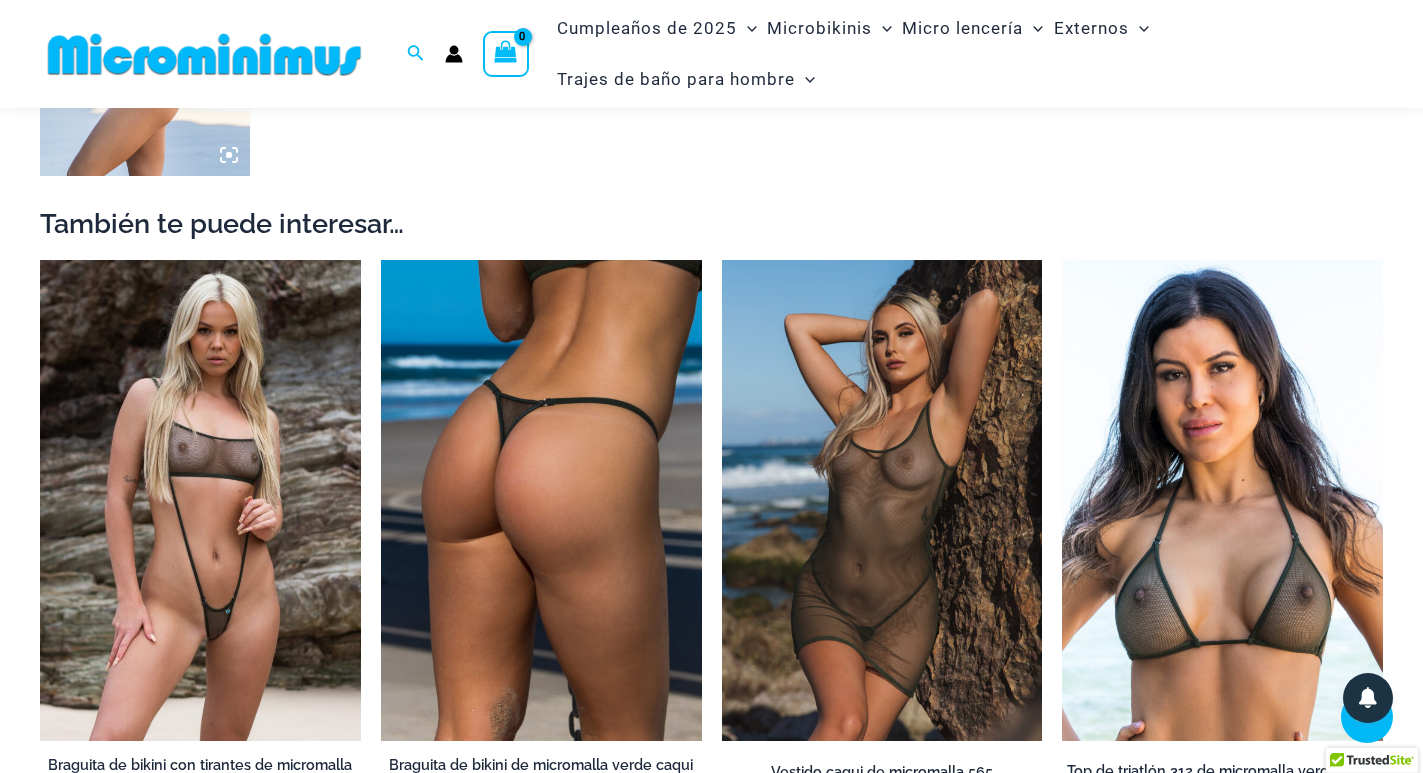 scroll, scrollTop: 1627, scrollLeft: 0, axis: vertical 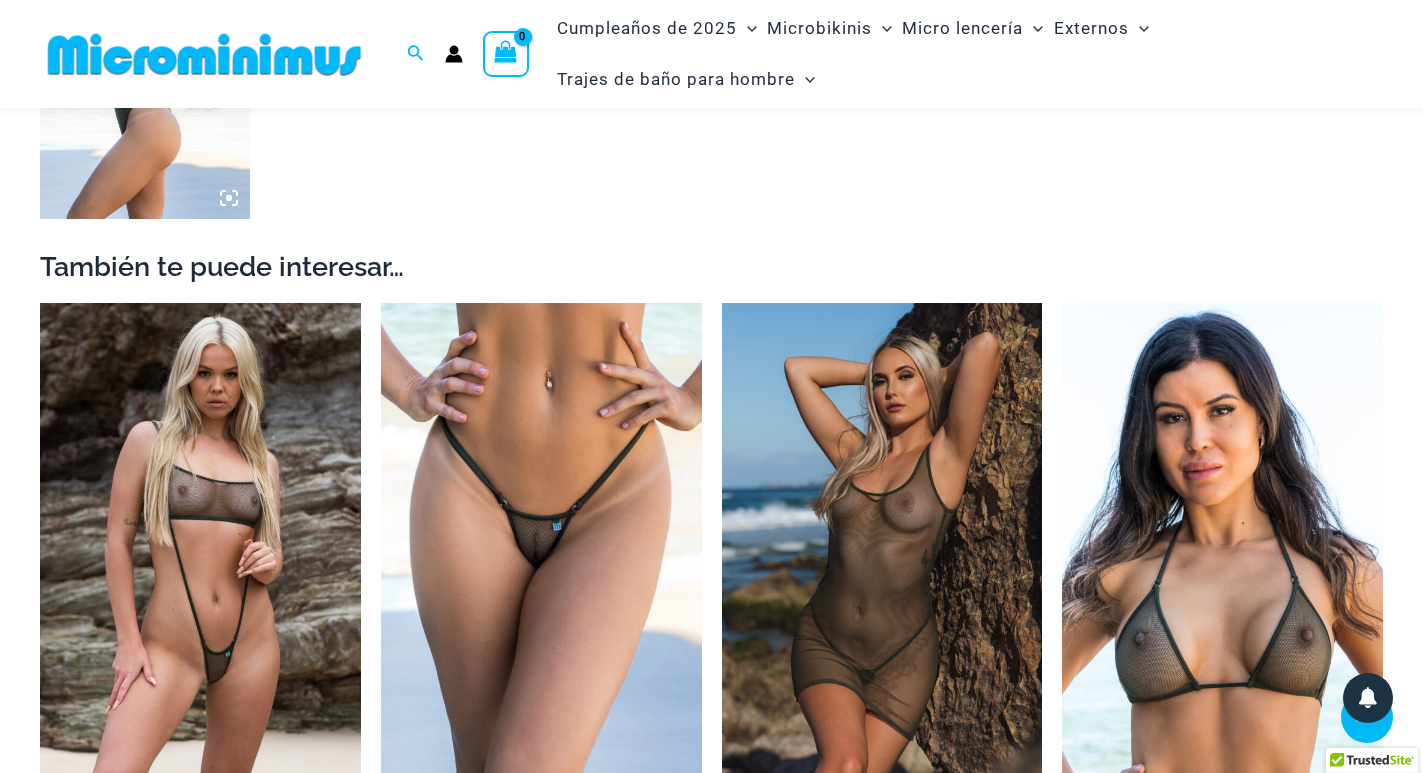 click at bounding box center [541, 543] 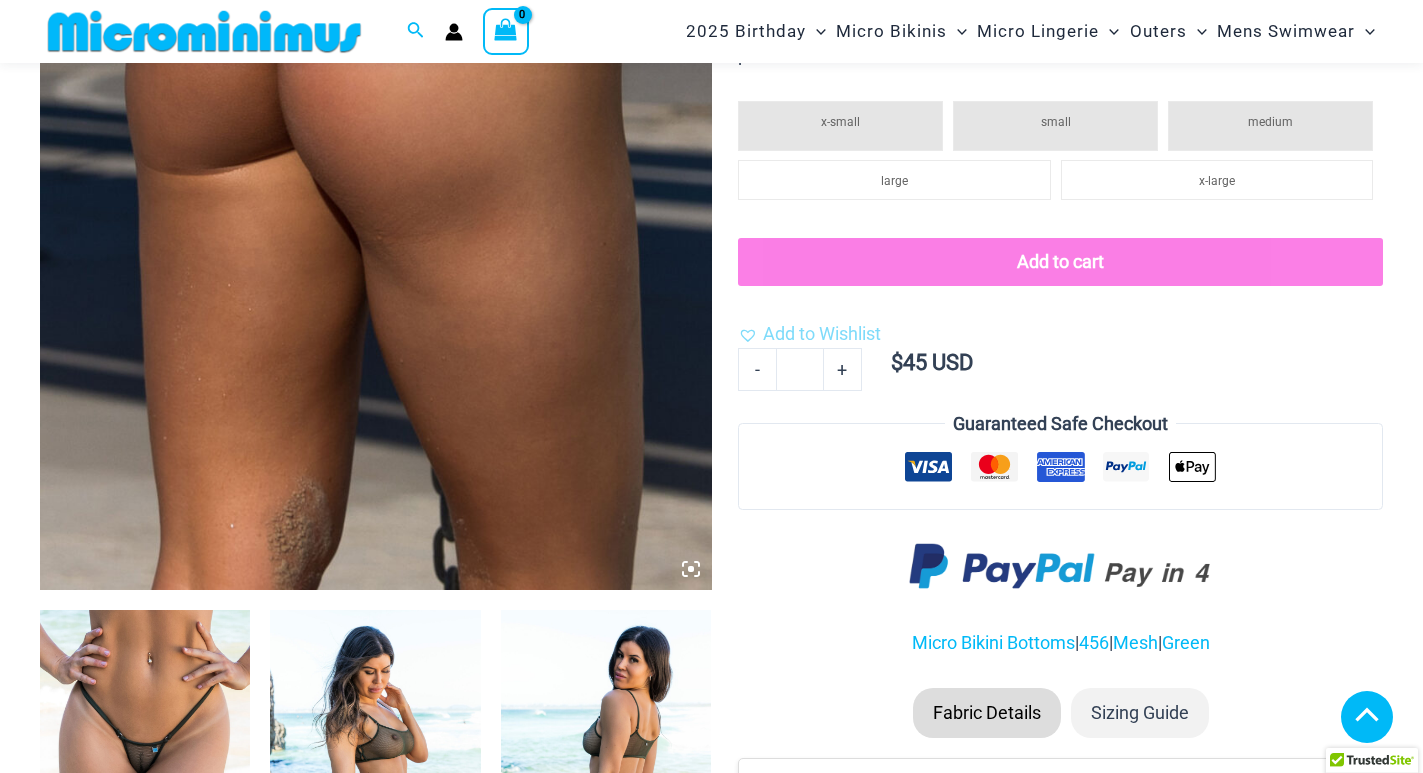 scroll, scrollTop: 1082, scrollLeft: 0, axis: vertical 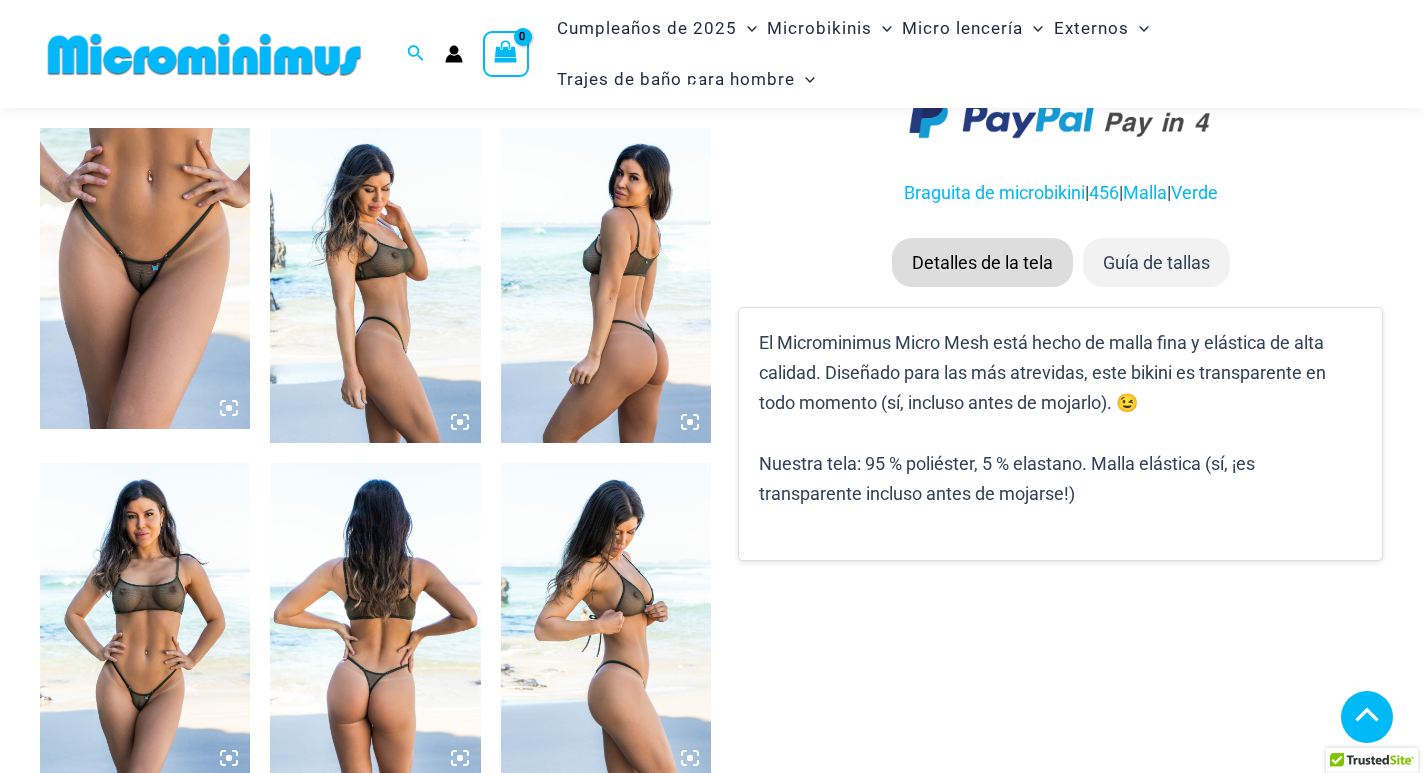 click at bounding box center (145, 278) 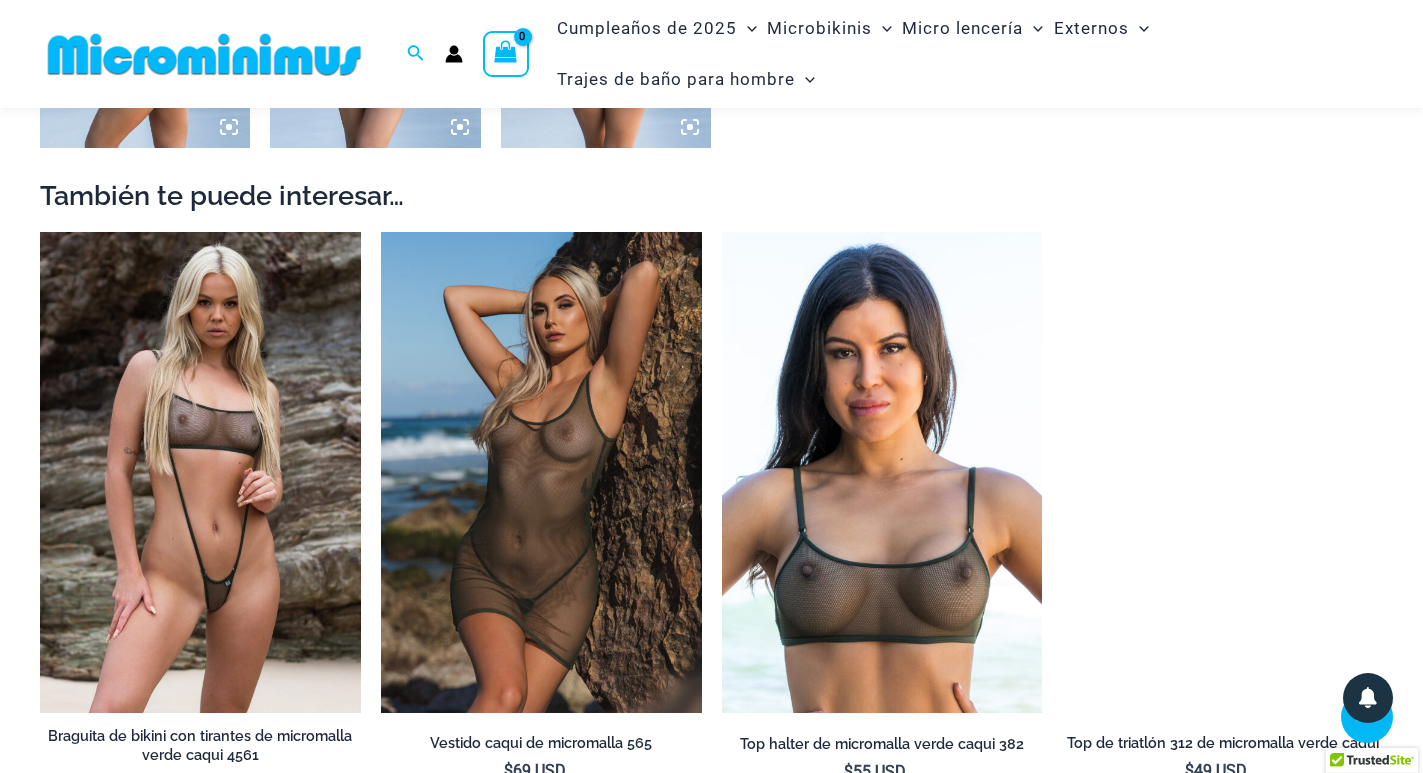 scroll, scrollTop: 2227, scrollLeft: 0, axis: vertical 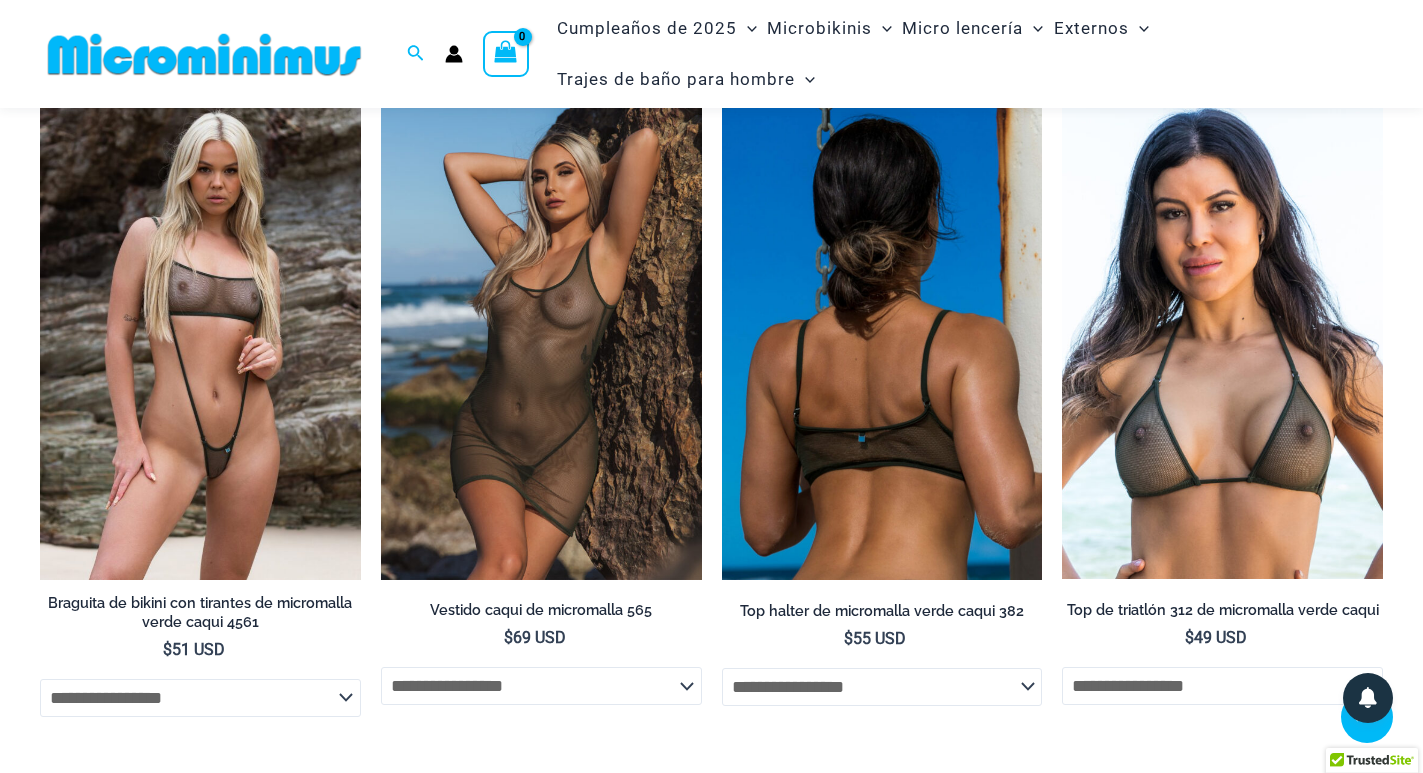 click at bounding box center [882, 340] 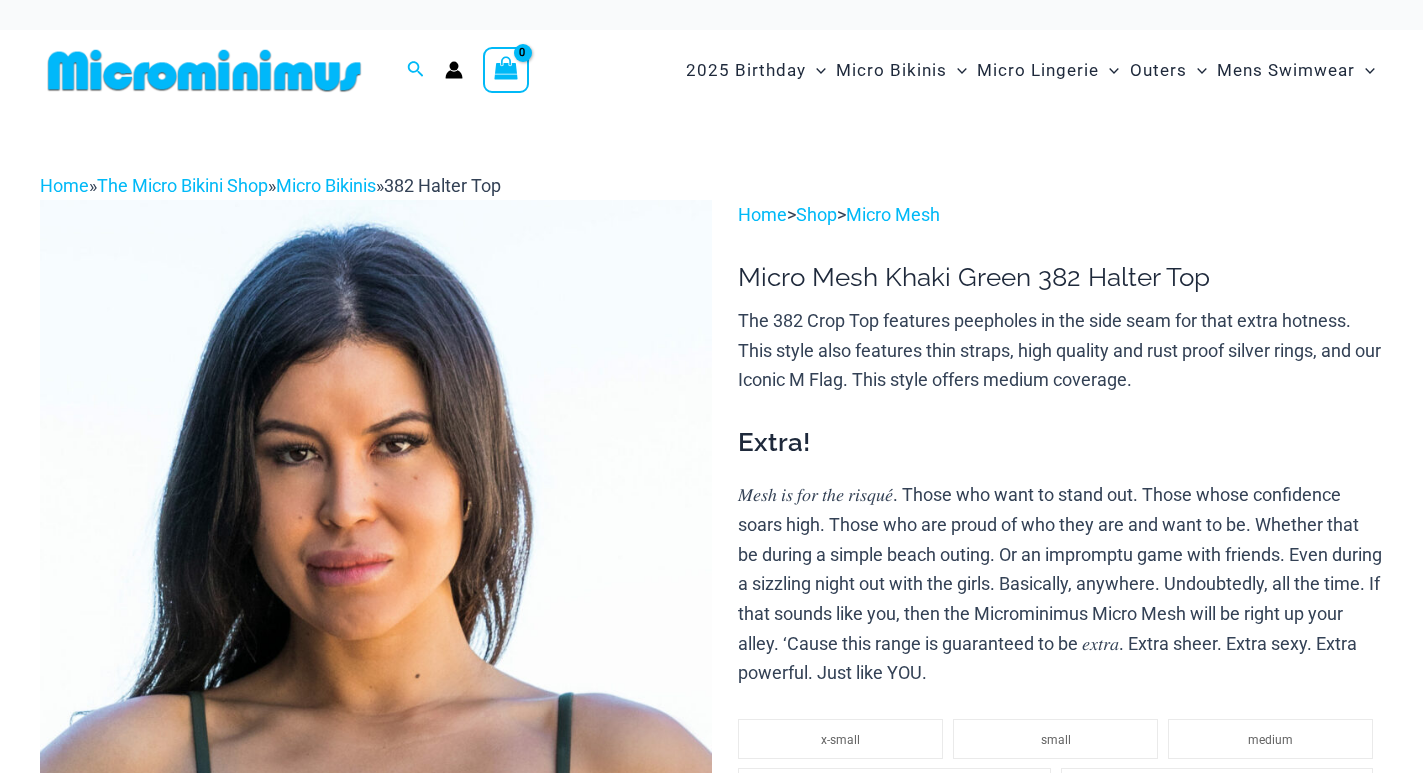 scroll, scrollTop: 600, scrollLeft: 0, axis: vertical 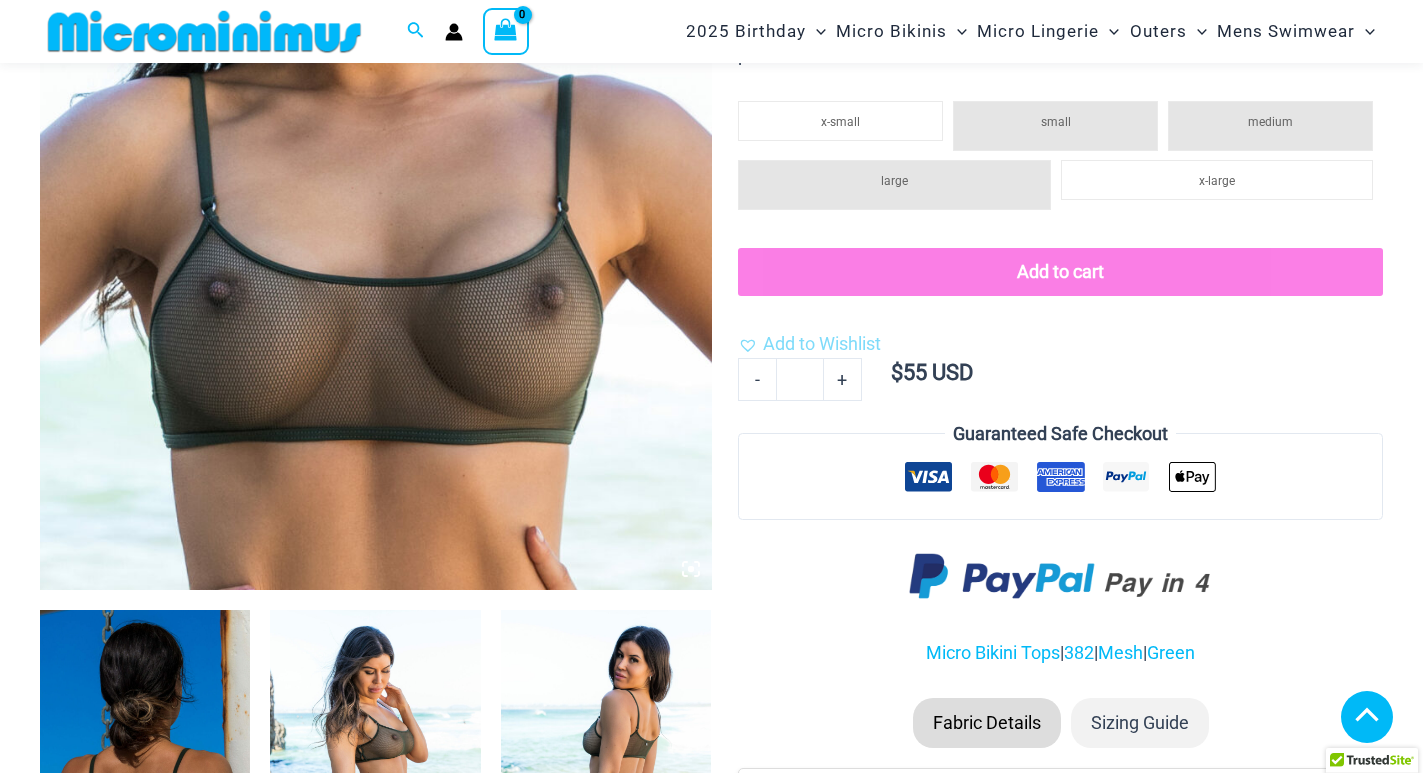 click at bounding box center [1222, 1921] 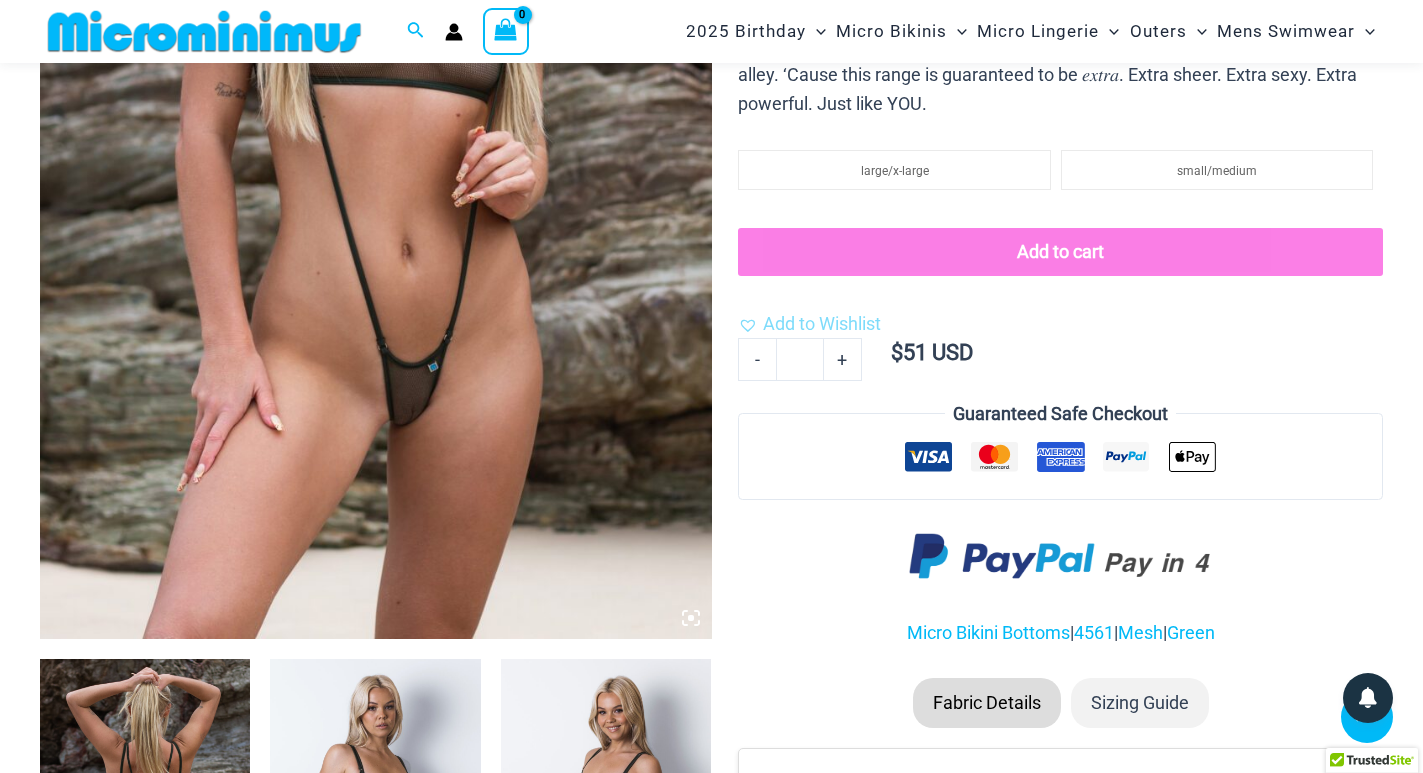 scroll, scrollTop: 488, scrollLeft: 0, axis: vertical 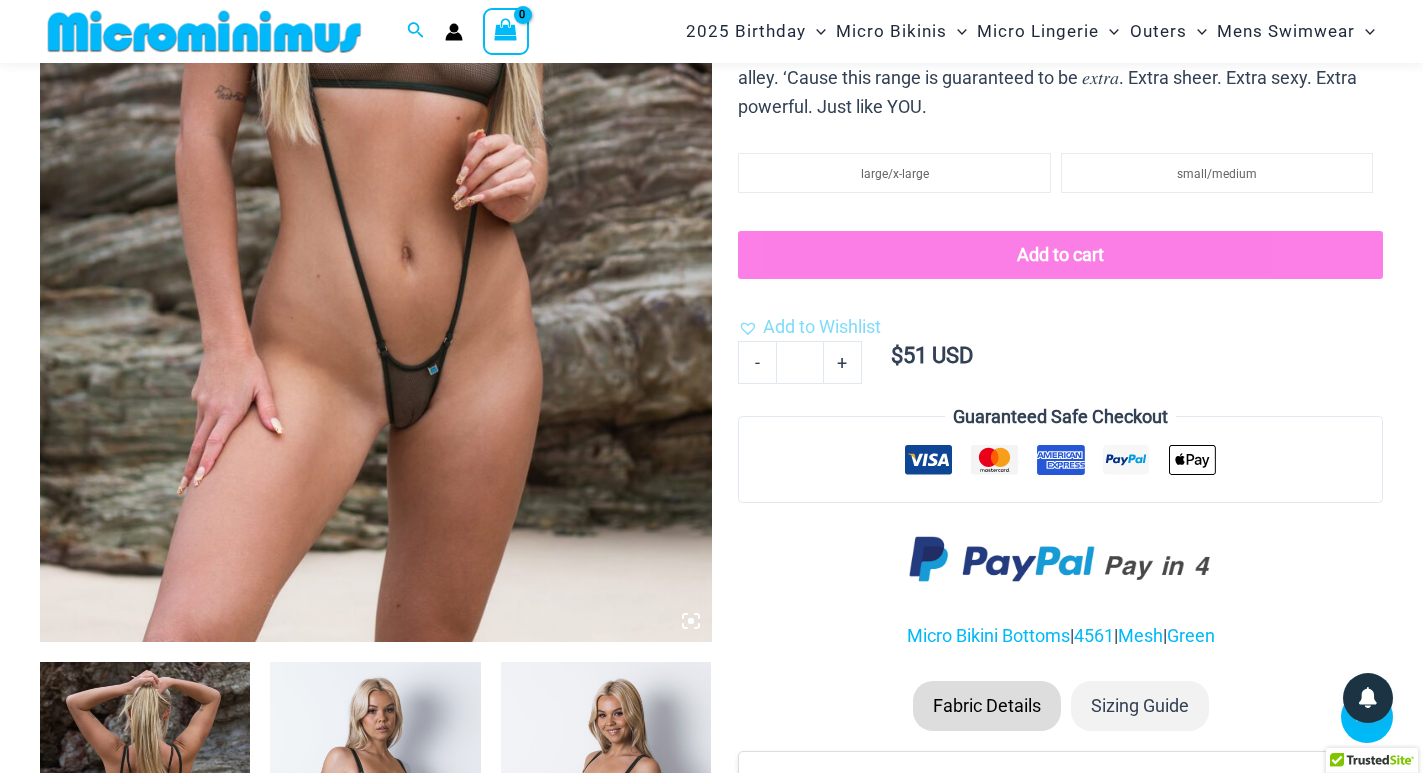 click 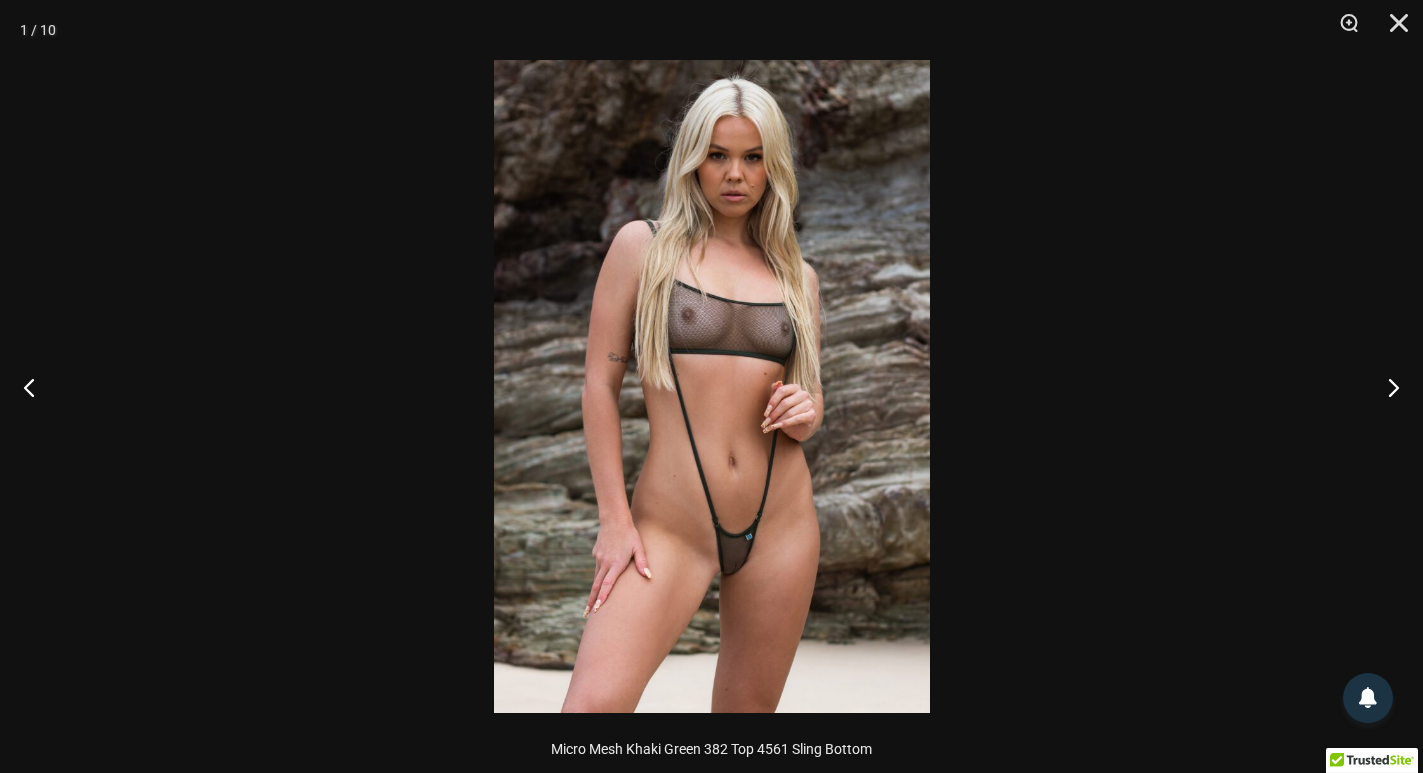 click at bounding box center [712, 386] 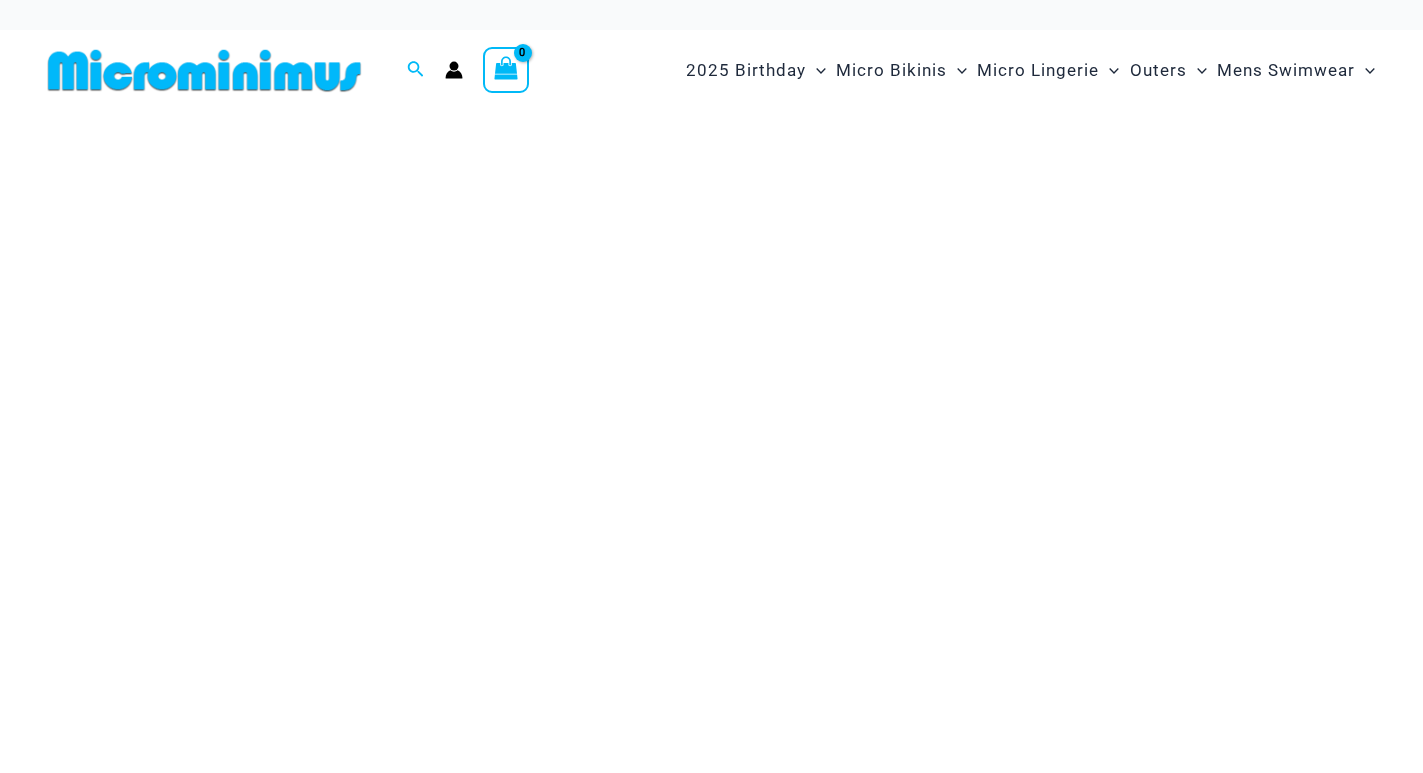 scroll, scrollTop: 0, scrollLeft: 0, axis: both 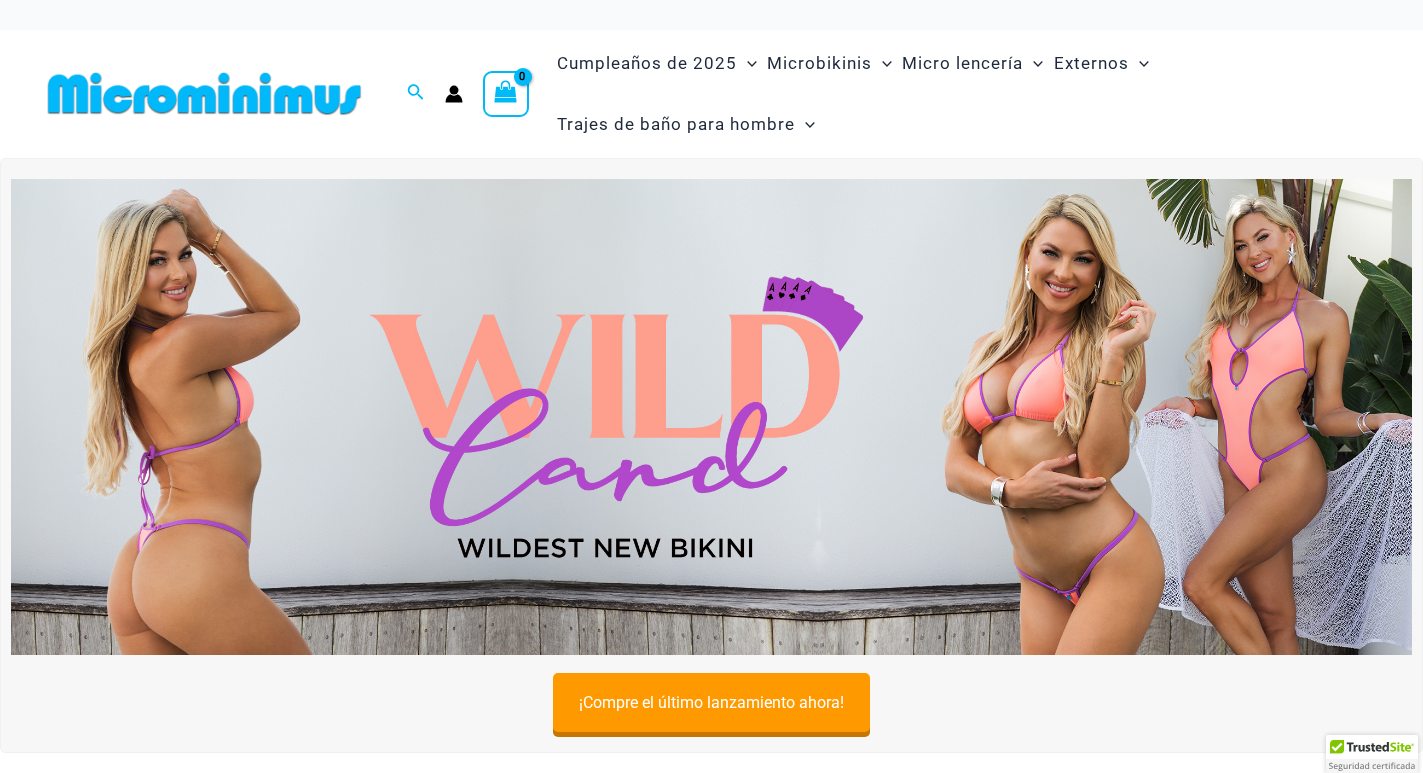 click at bounding box center [711, 417] 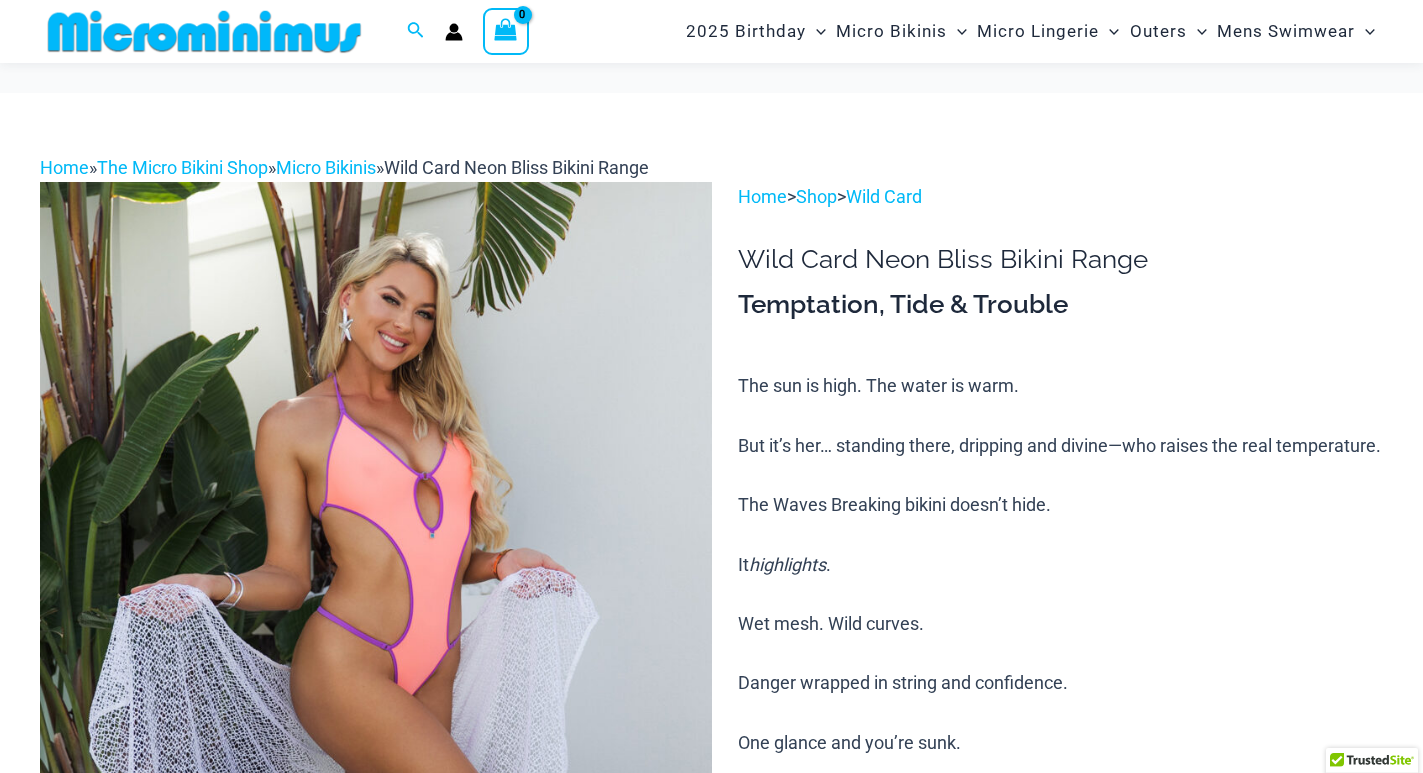scroll, scrollTop: 481, scrollLeft: 0, axis: vertical 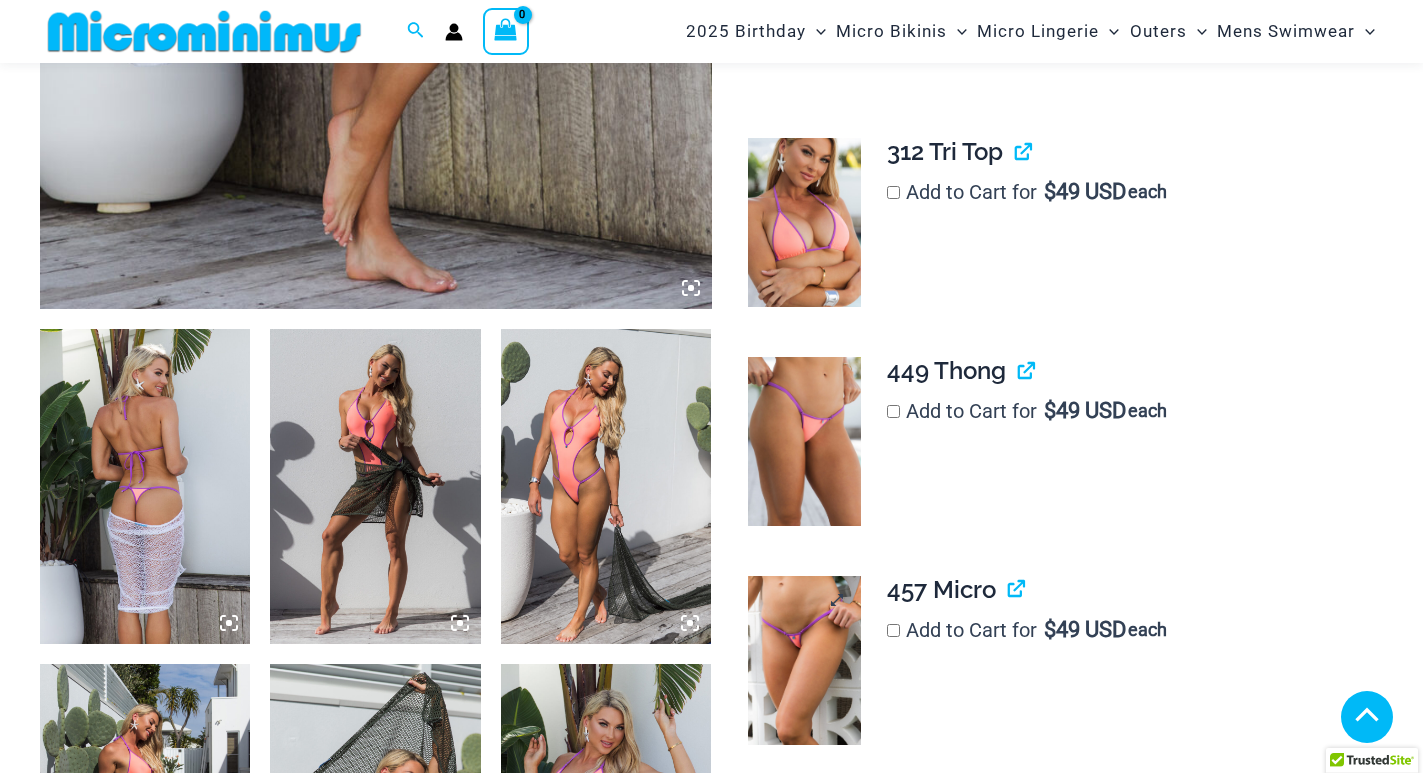 click at bounding box center (804, 660) 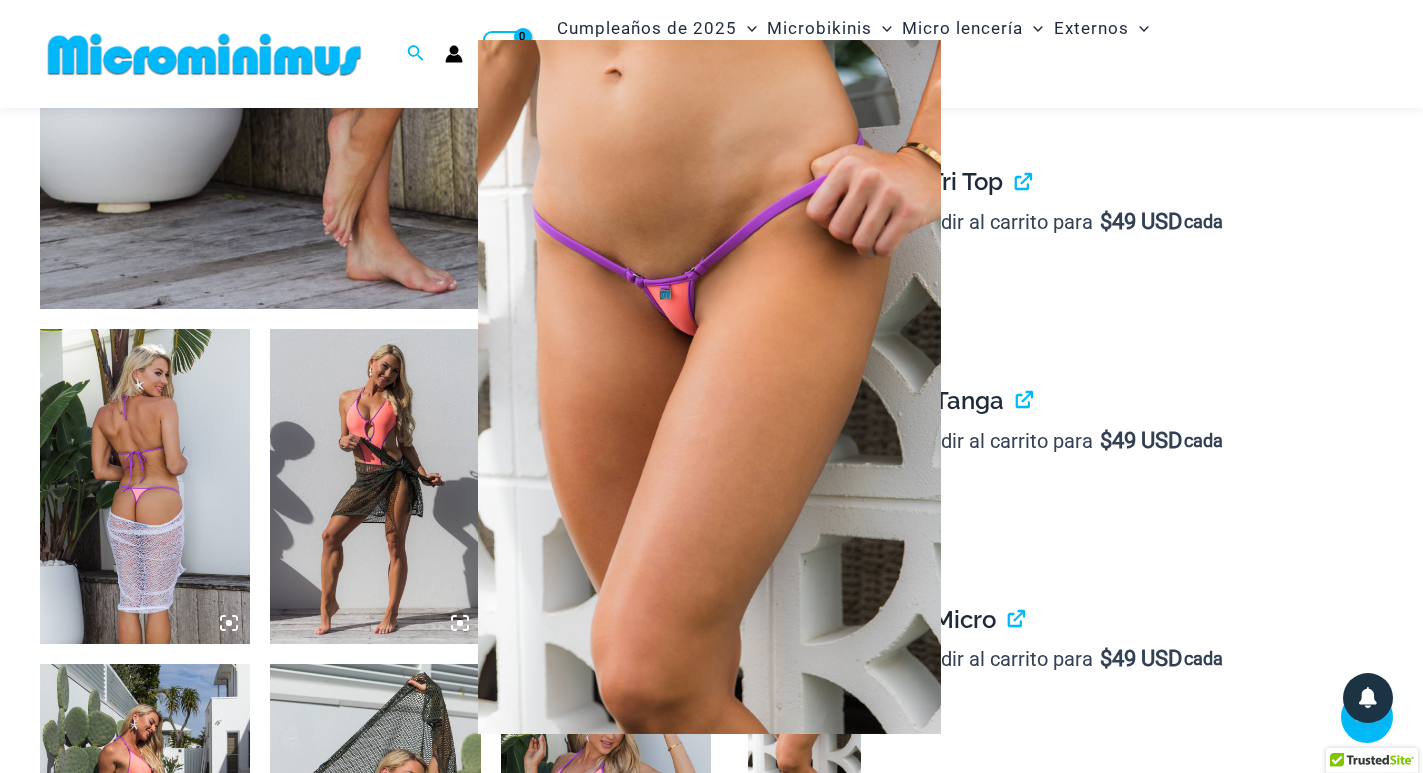 click at bounding box center (709, 387) 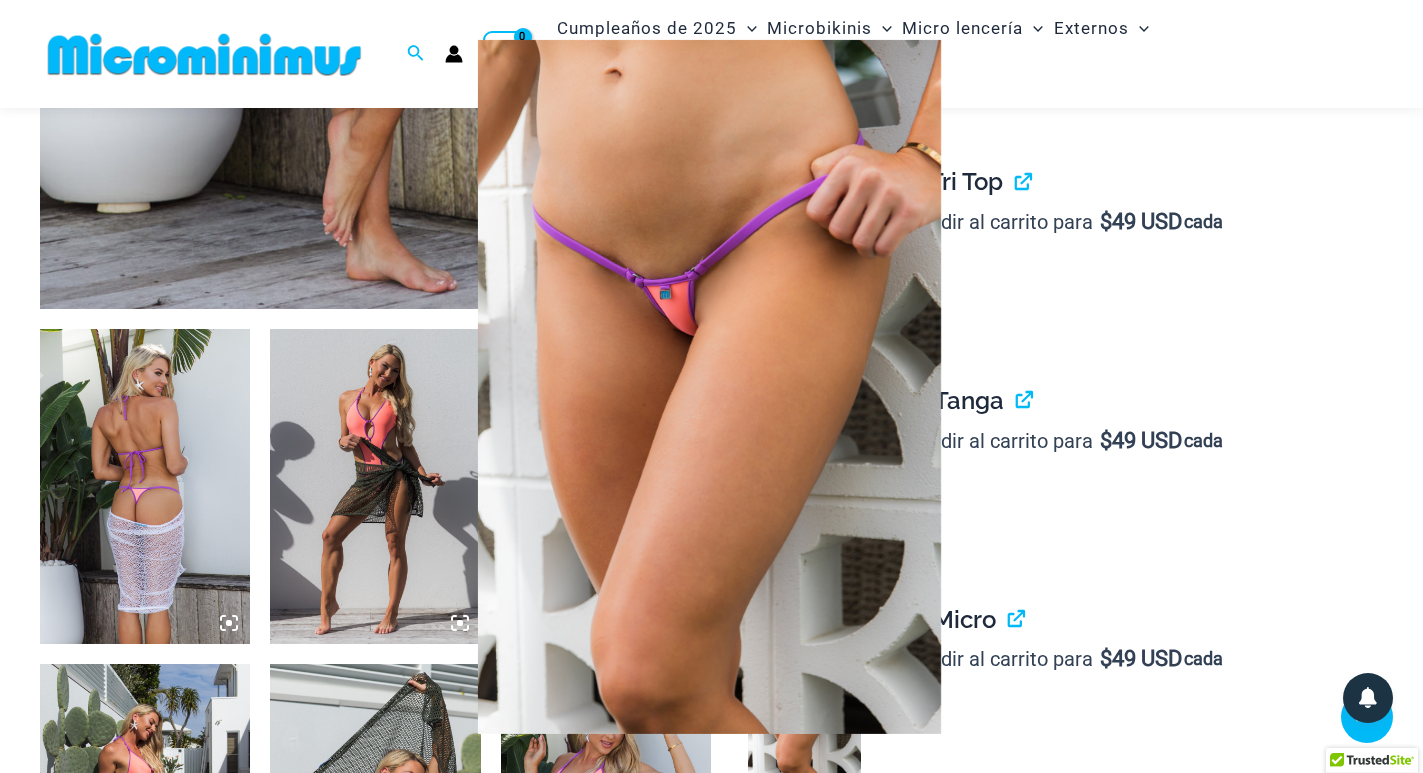 click at bounding box center (709, 387) 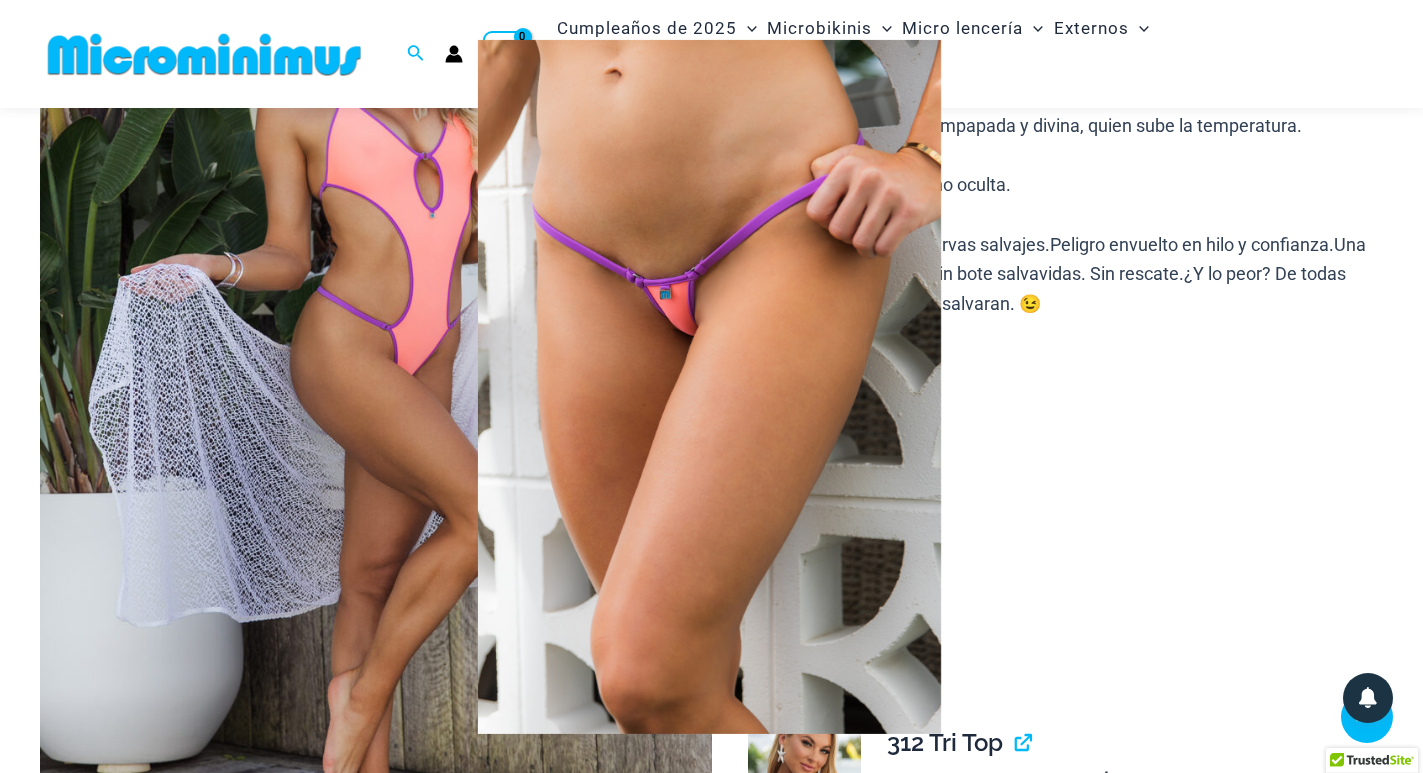 scroll, scrollTop: 326, scrollLeft: 0, axis: vertical 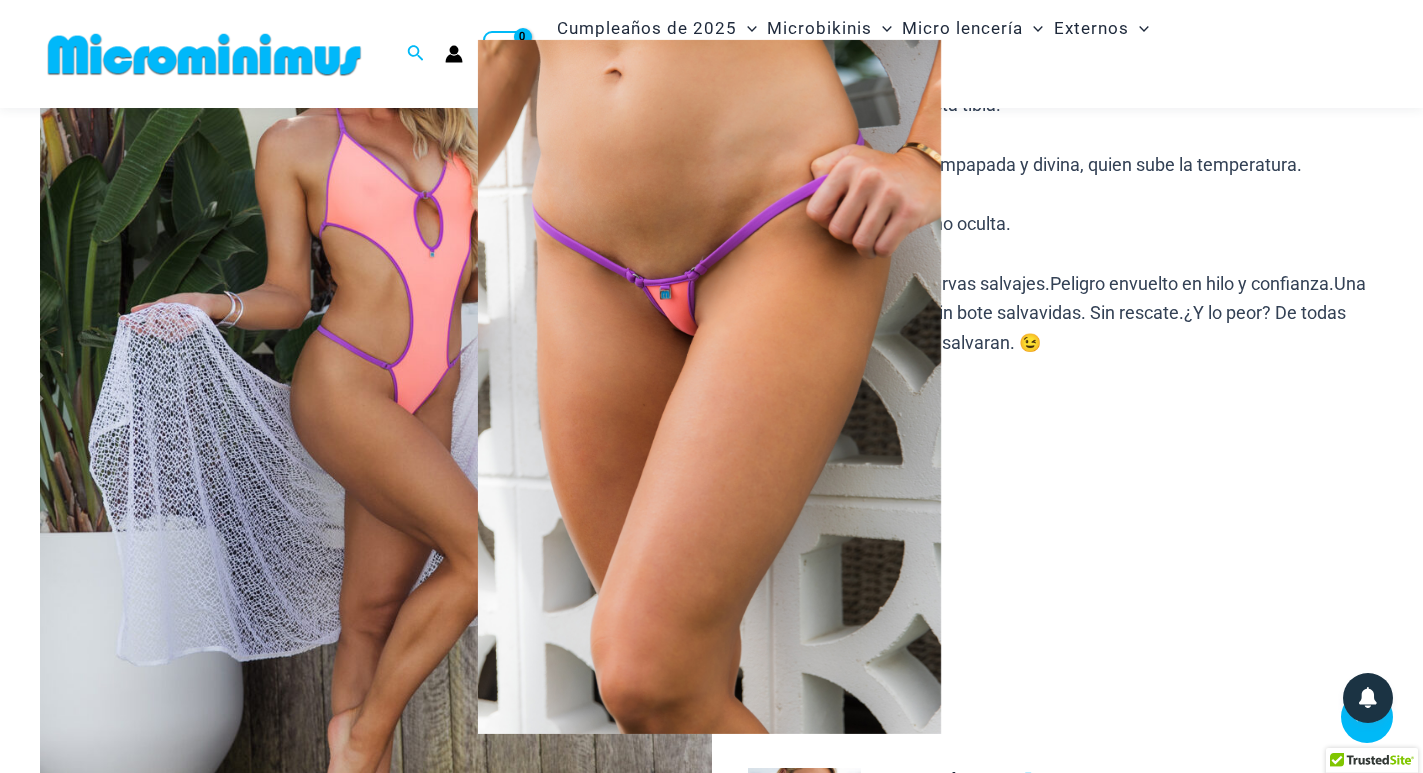 click at bounding box center (711, 386) 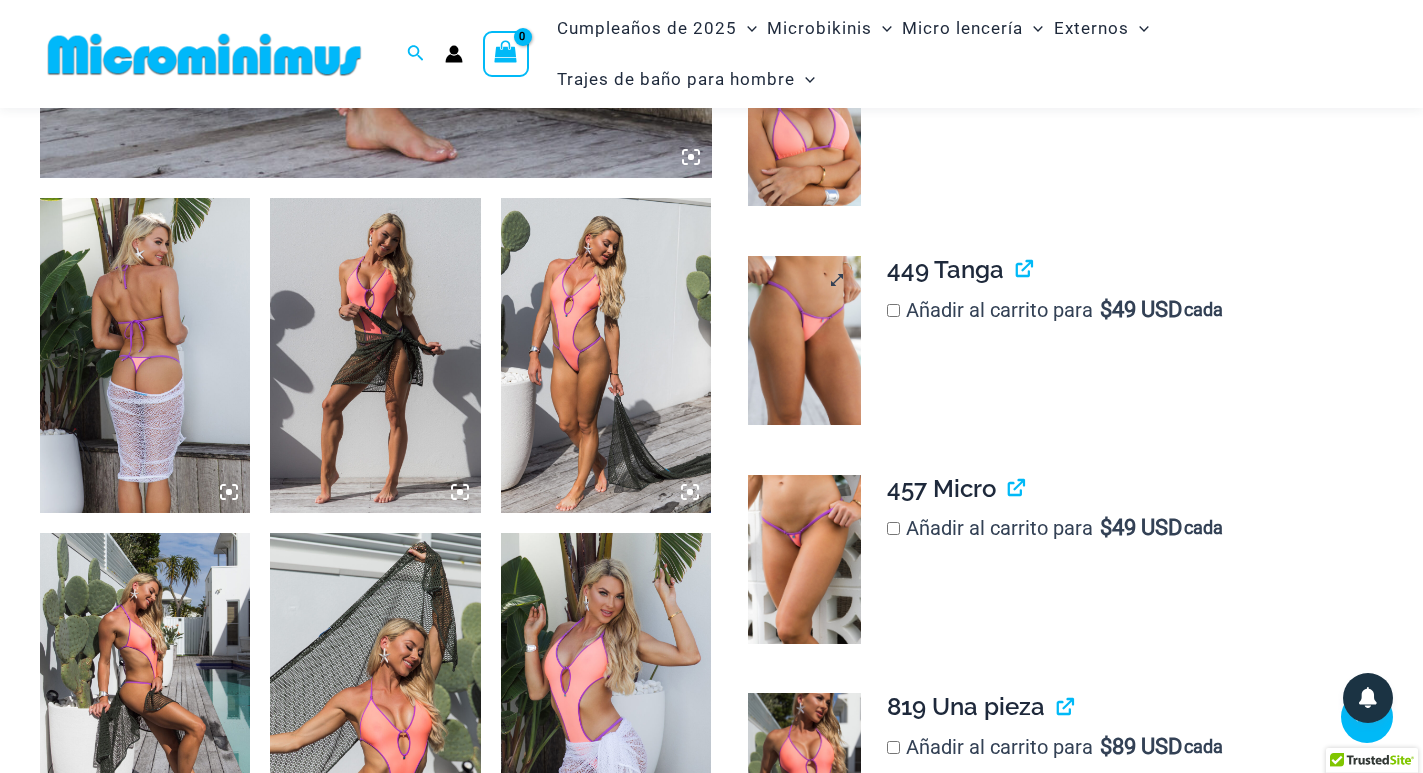 scroll, scrollTop: 1079, scrollLeft: 0, axis: vertical 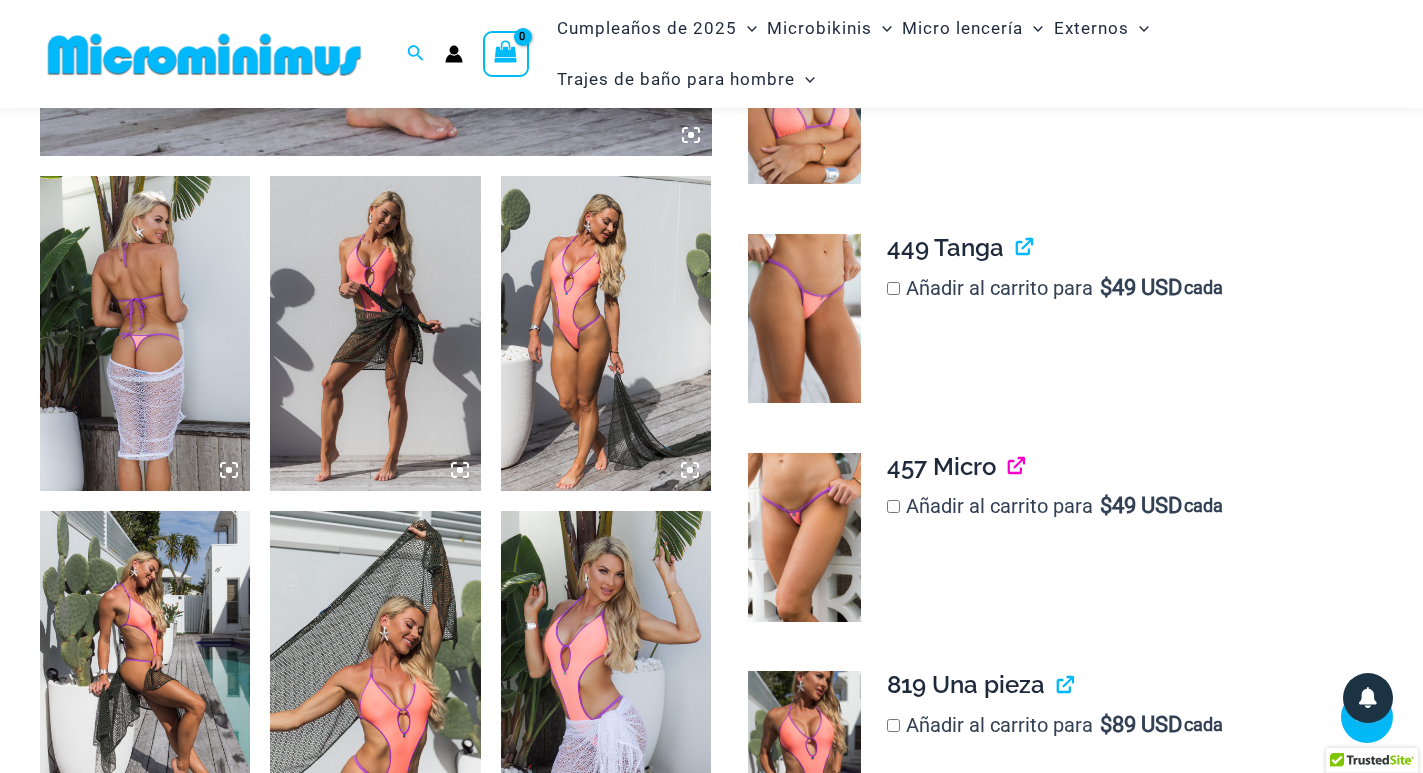 click at bounding box center [1008, 466] 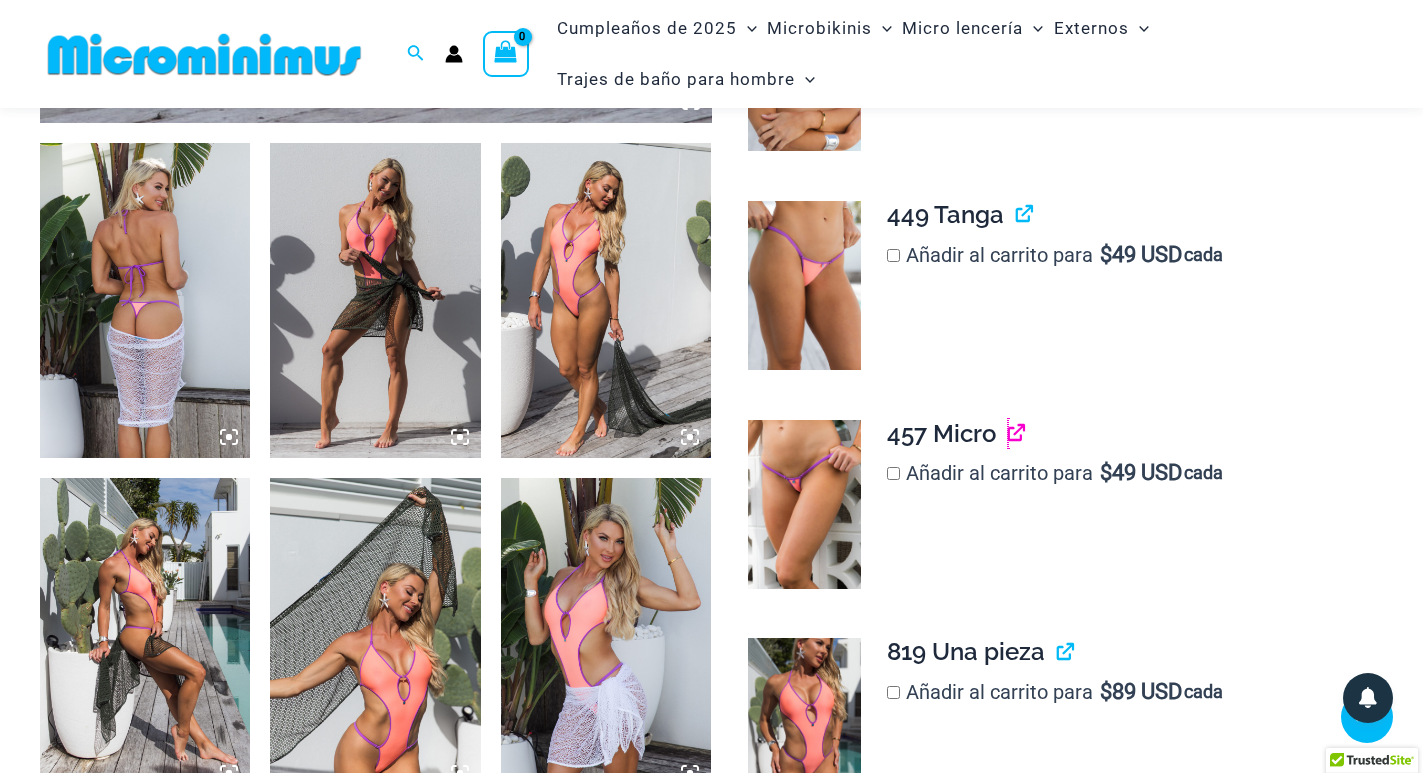 scroll, scrollTop: 1179, scrollLeft: 0, axis: vertical 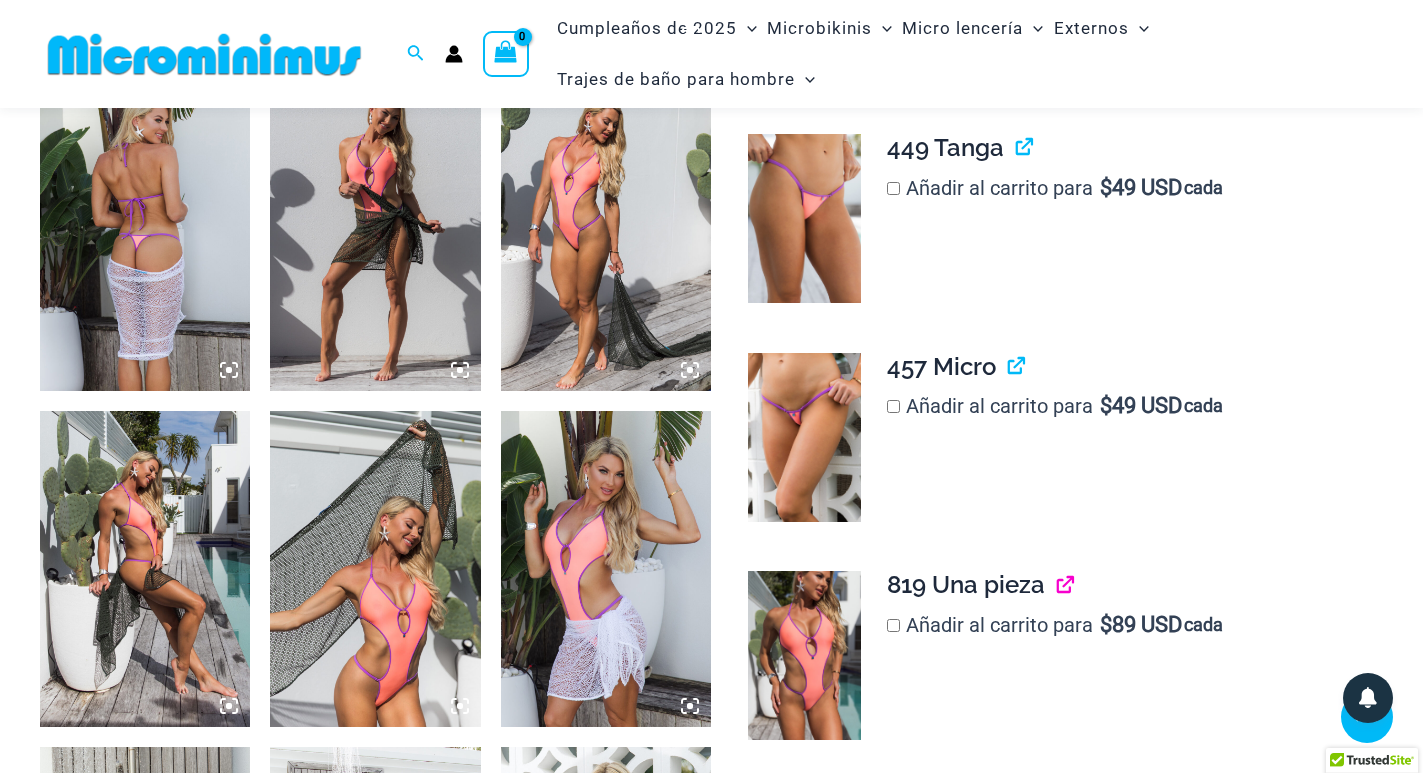 click at bounding box center (1057, 584) 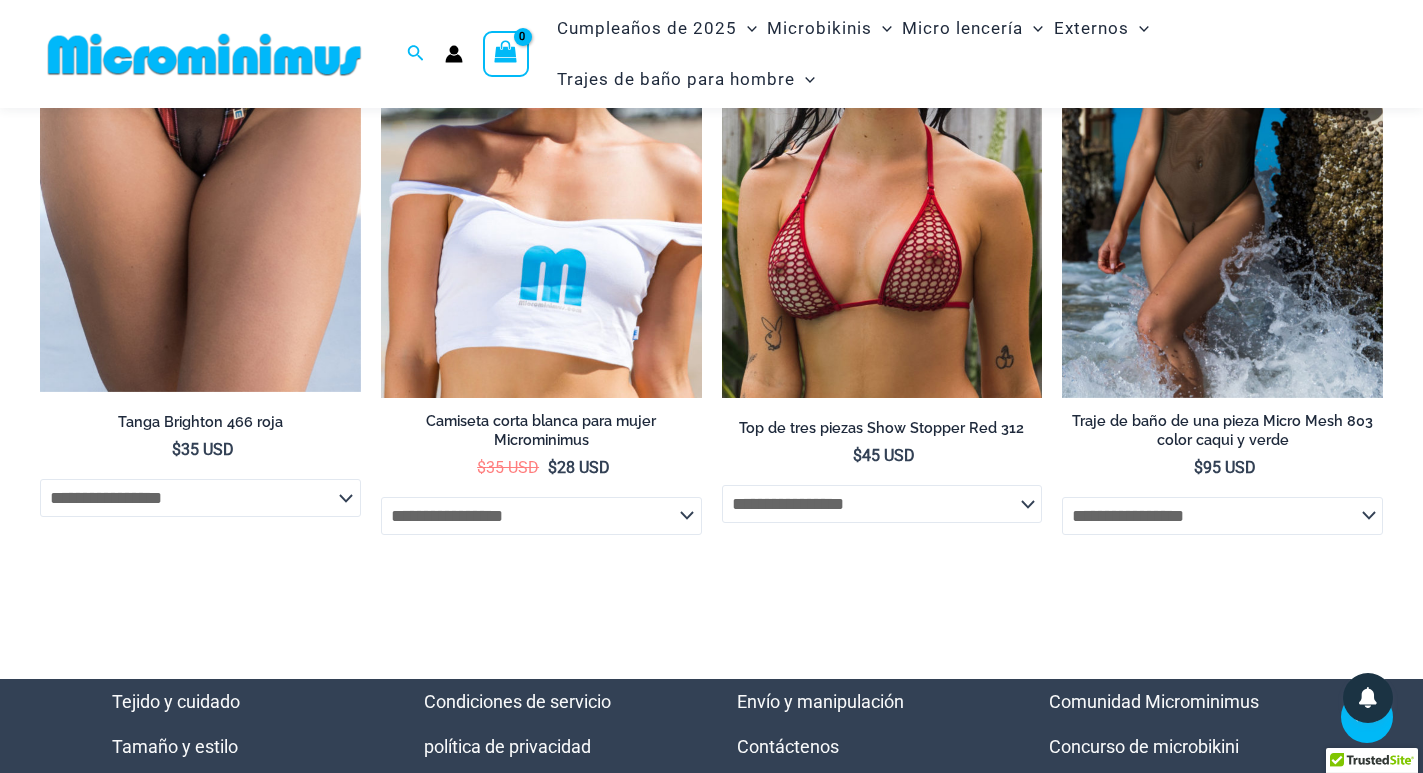 scroll, scrollTop: 6279, scrollLeft: 0, axis: vertical 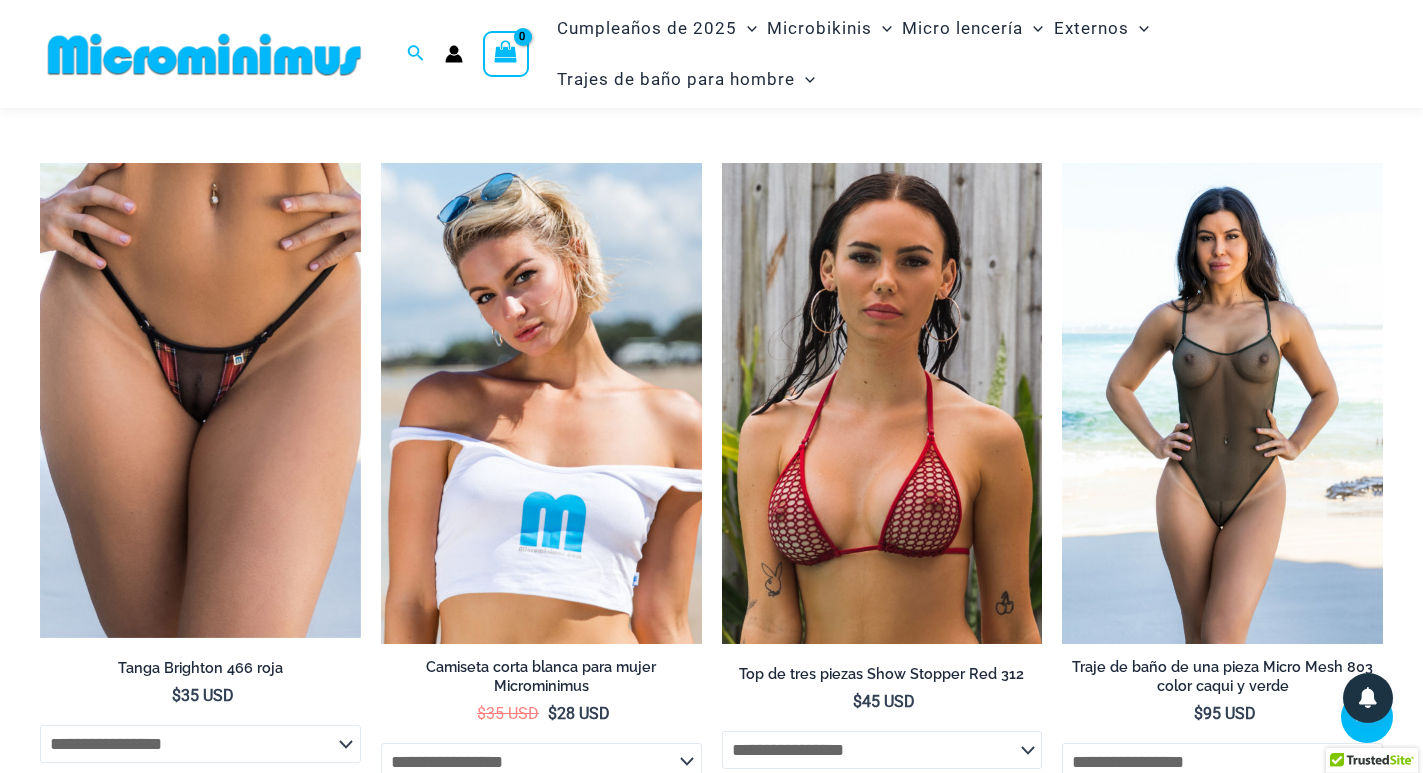 click at bounding box center [1222, 403] 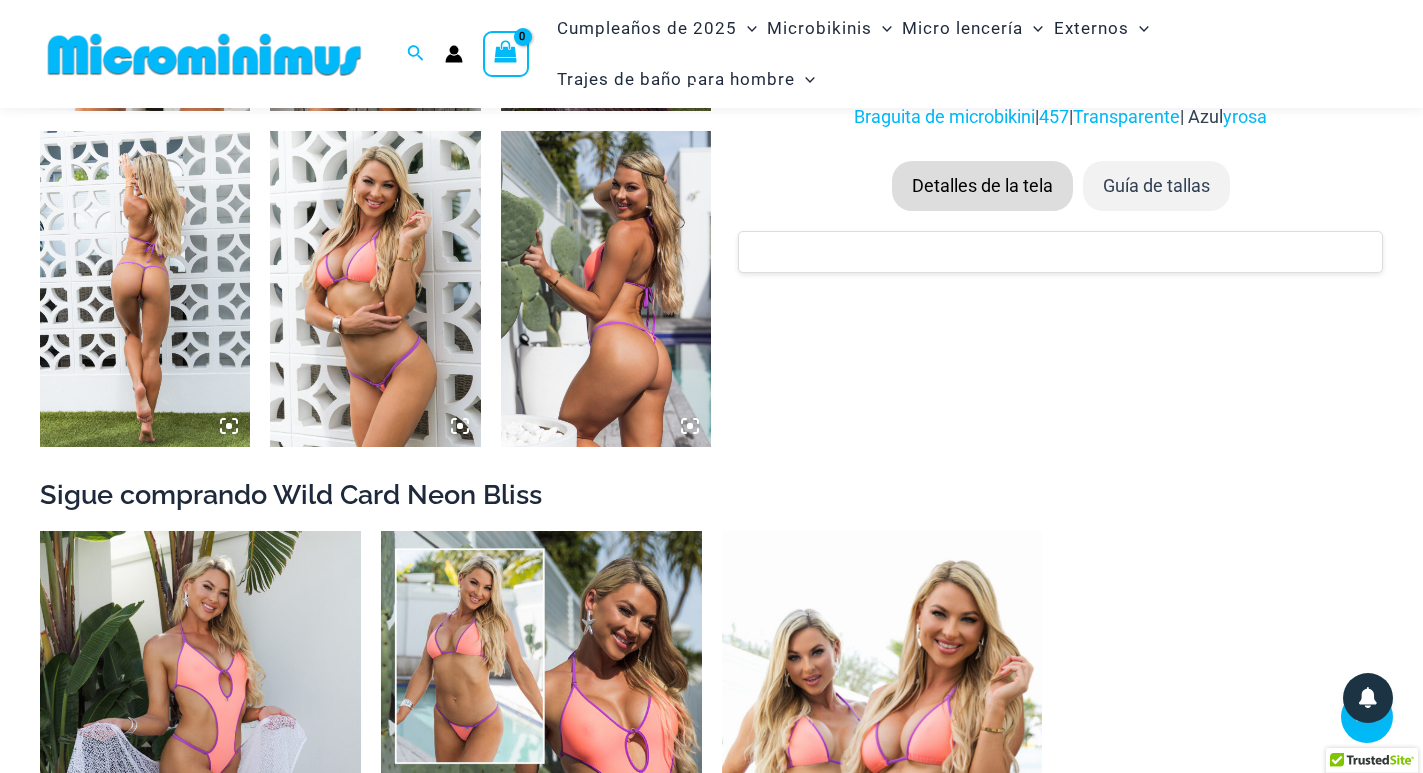 scroll, scrollTop: 1439, scrollLeft: 0, axis: vertical 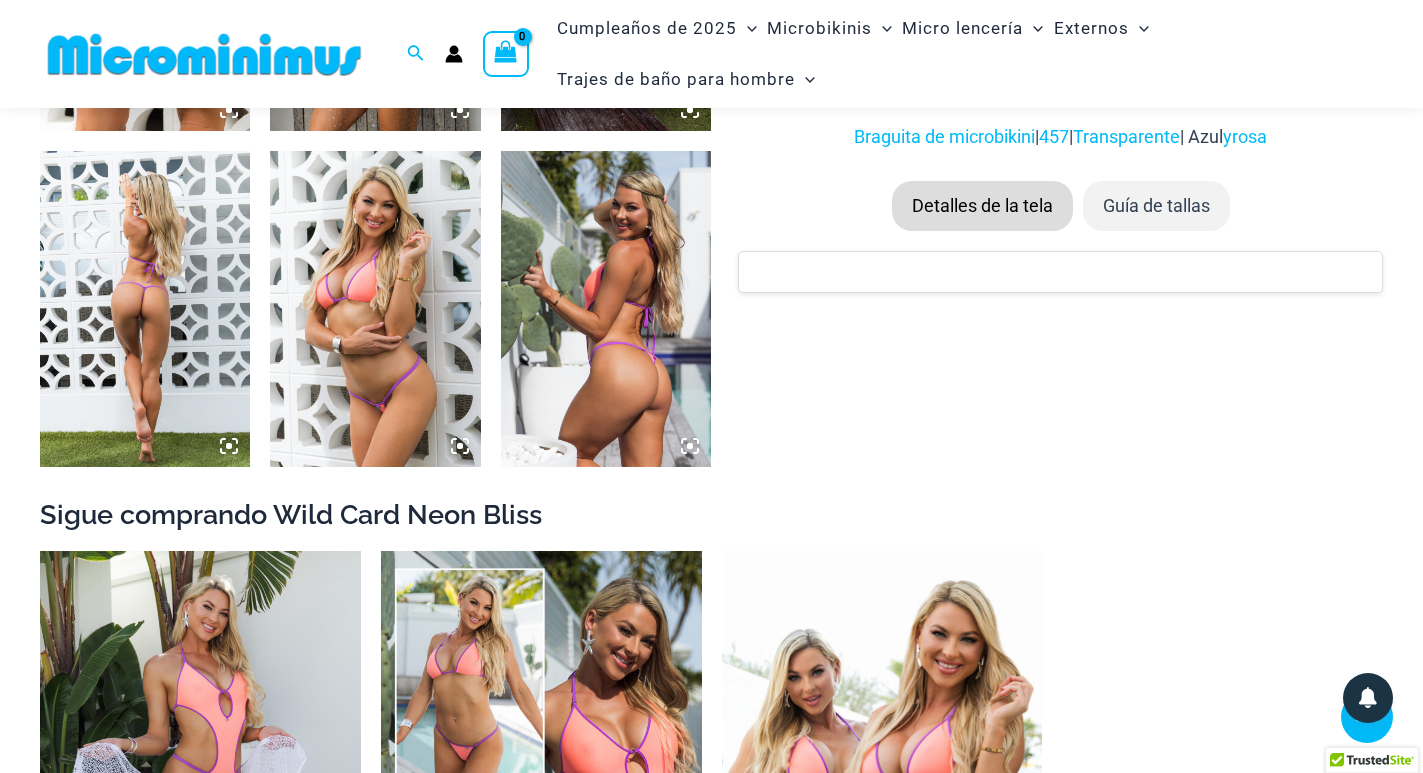 click 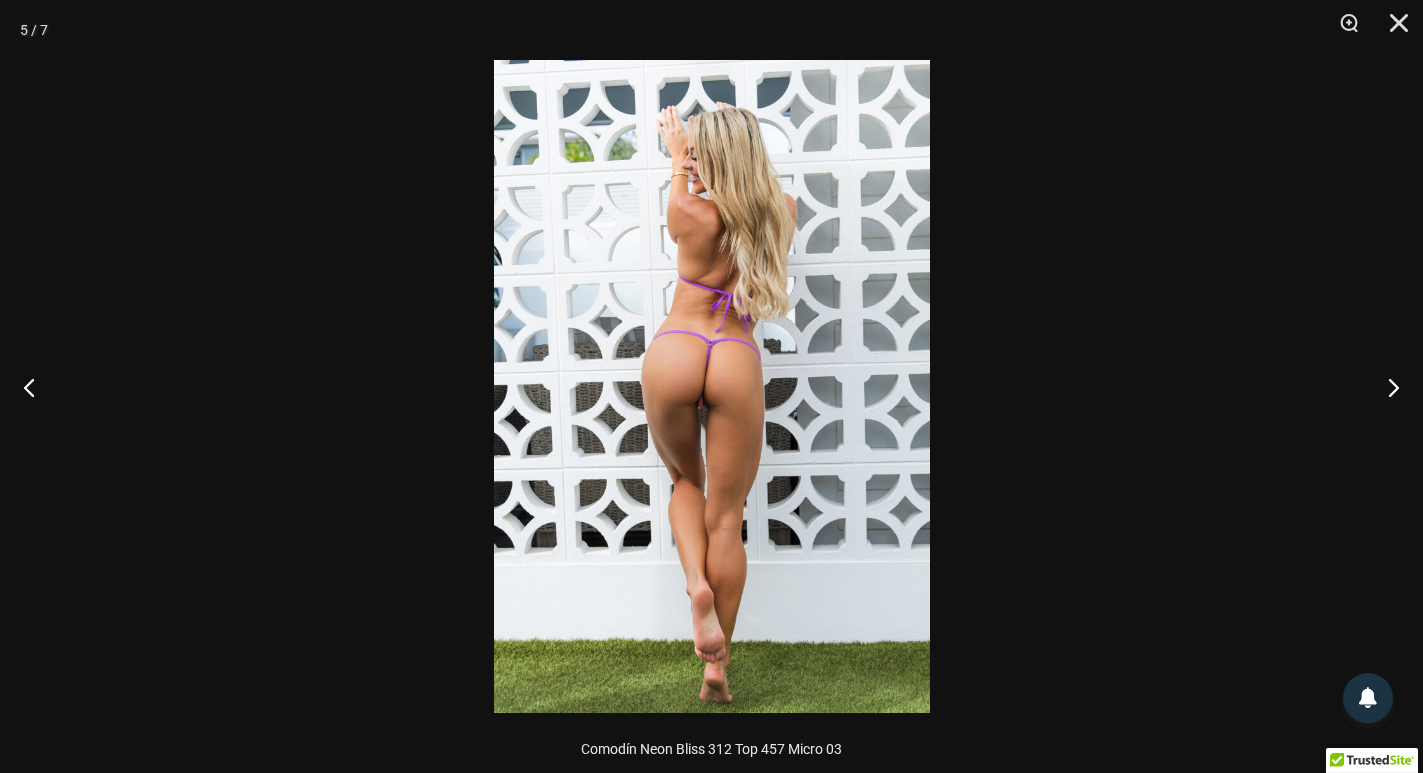 click at bounding box center [712, 386] 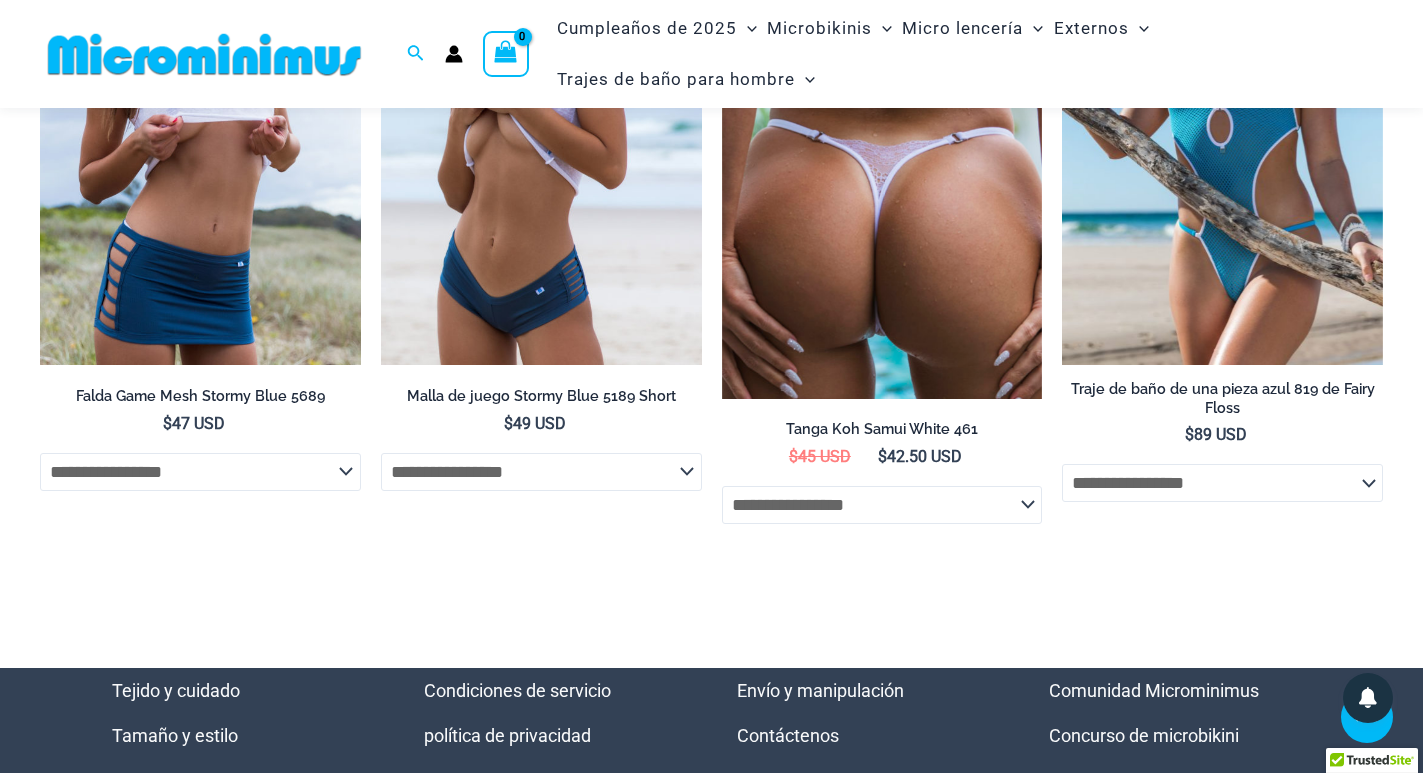 scroll, scrollTop: 5739, scrollLeft: 0, axis: vertical 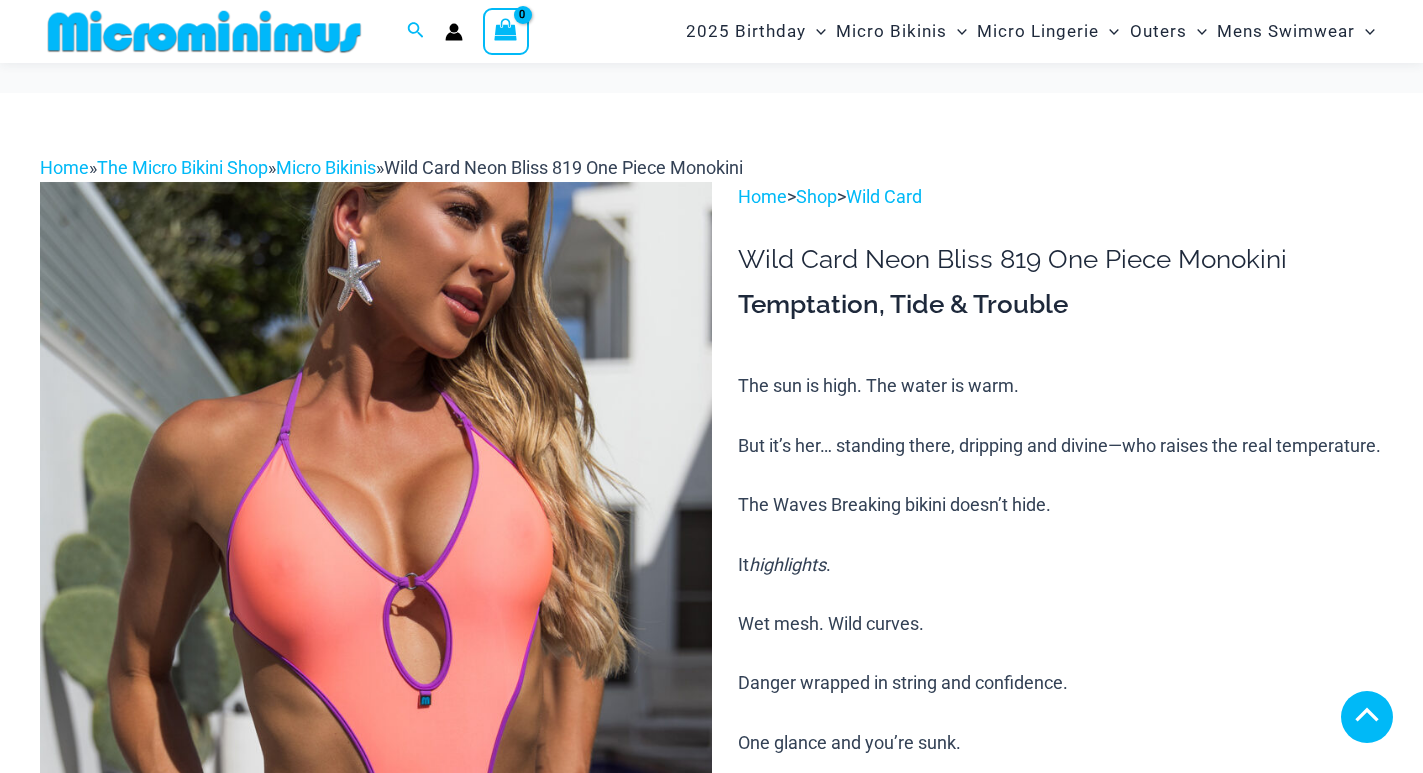 click 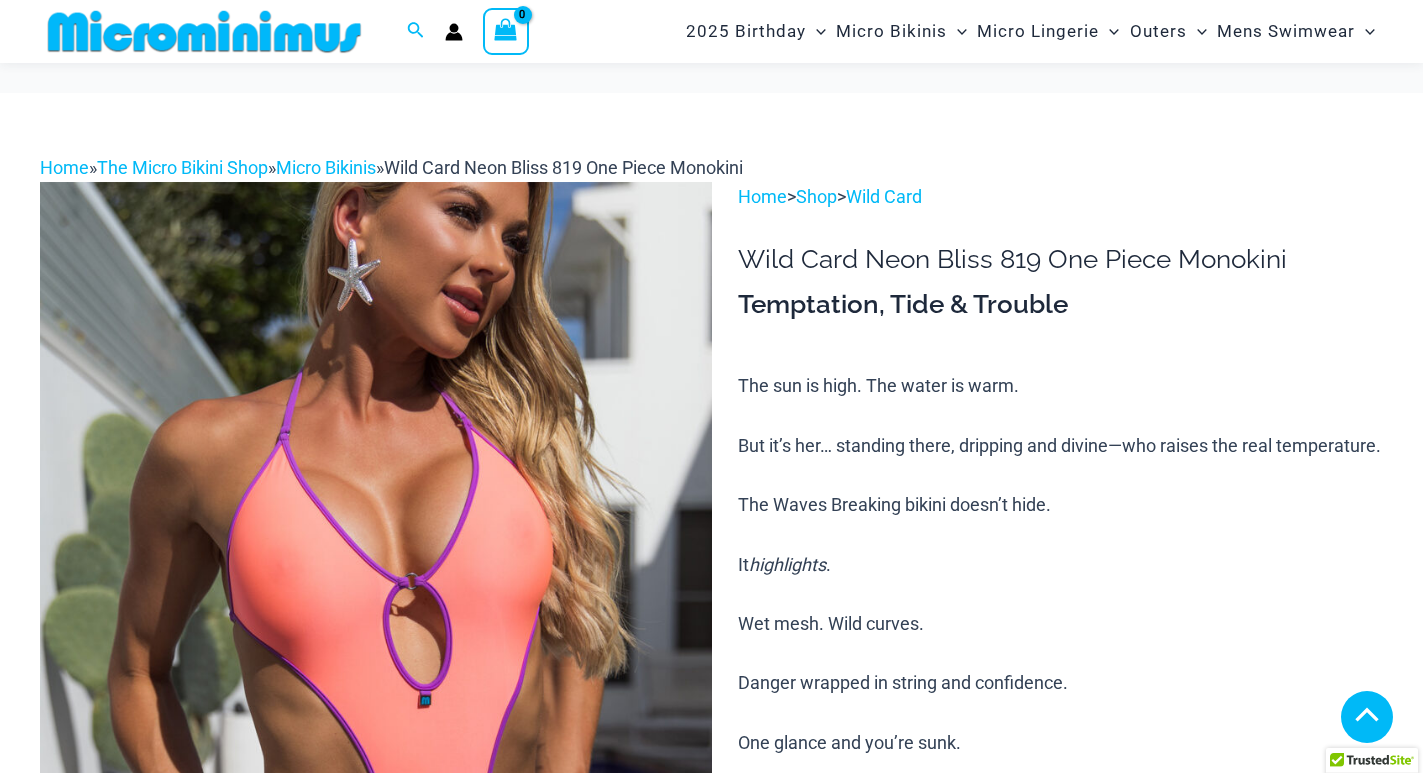 scroll, scrollTop: 494, scrollLeft: 0, axis: vertical 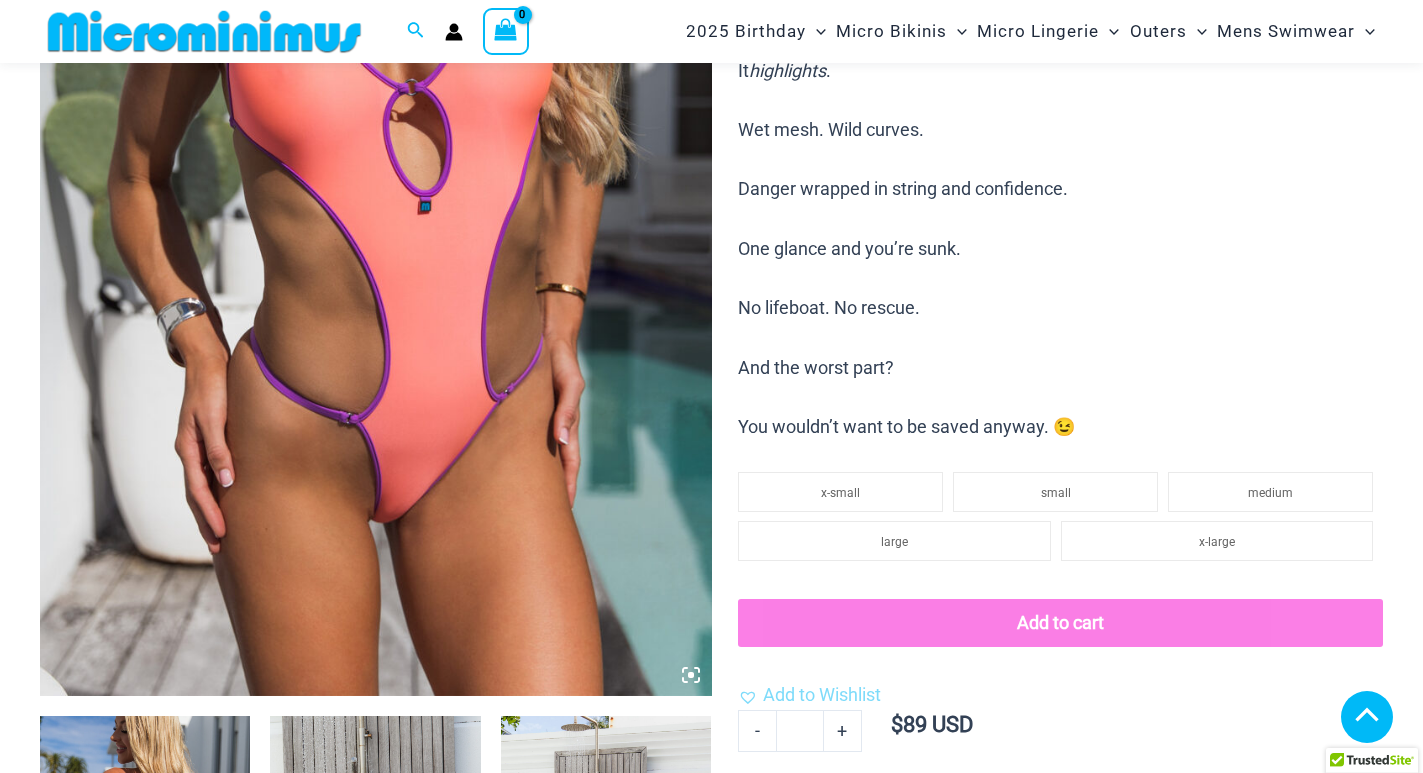 click 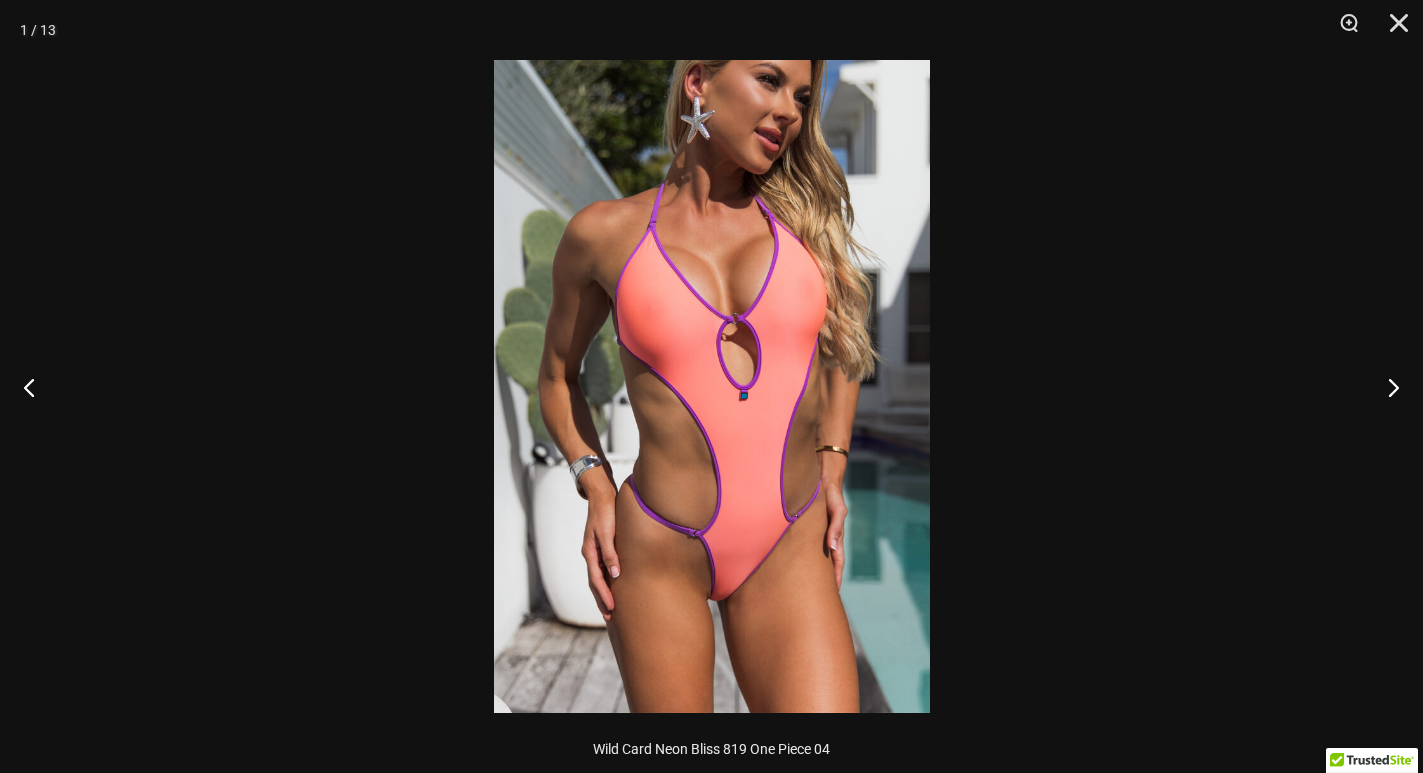 click at bounding box center (712, 386) 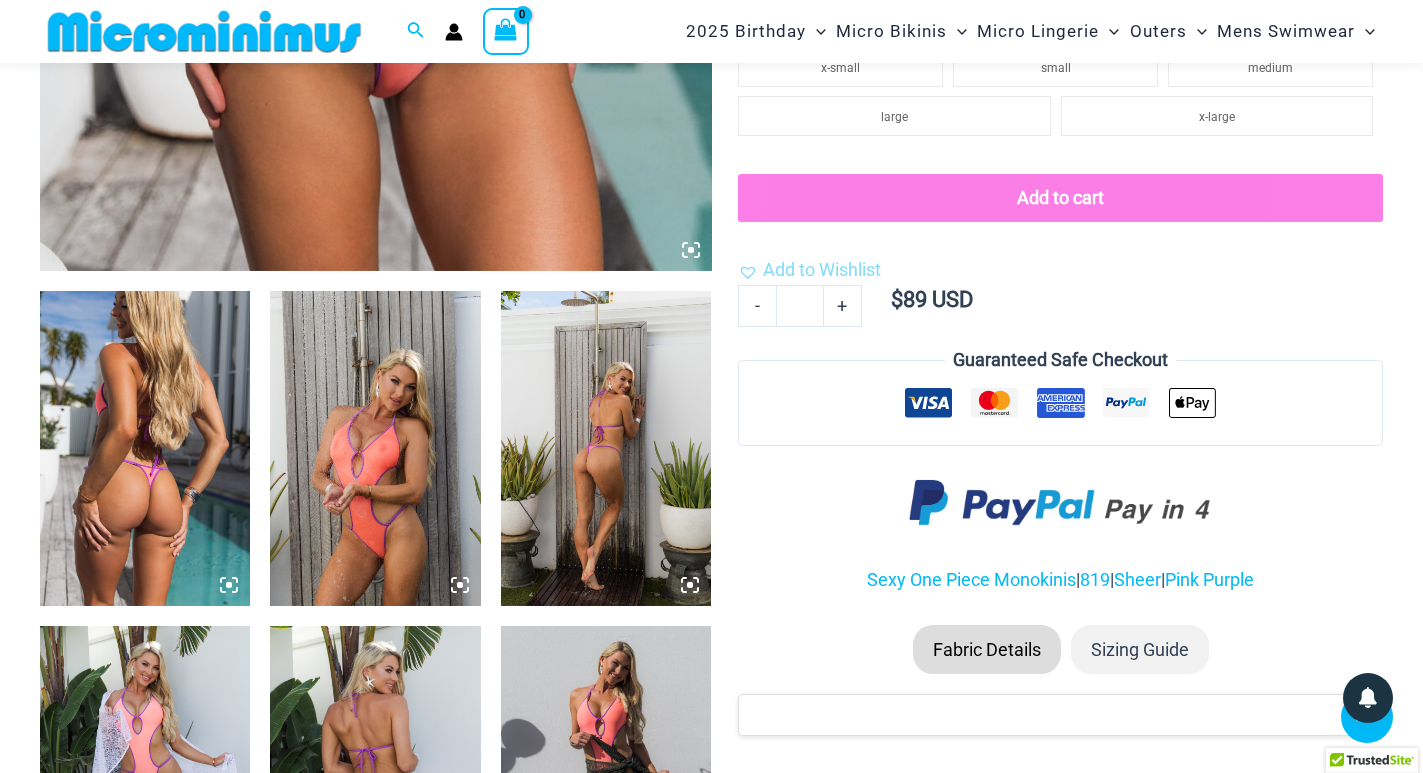 scroll, scrollTop: 894, scrollLeft: 0, axis: vertical 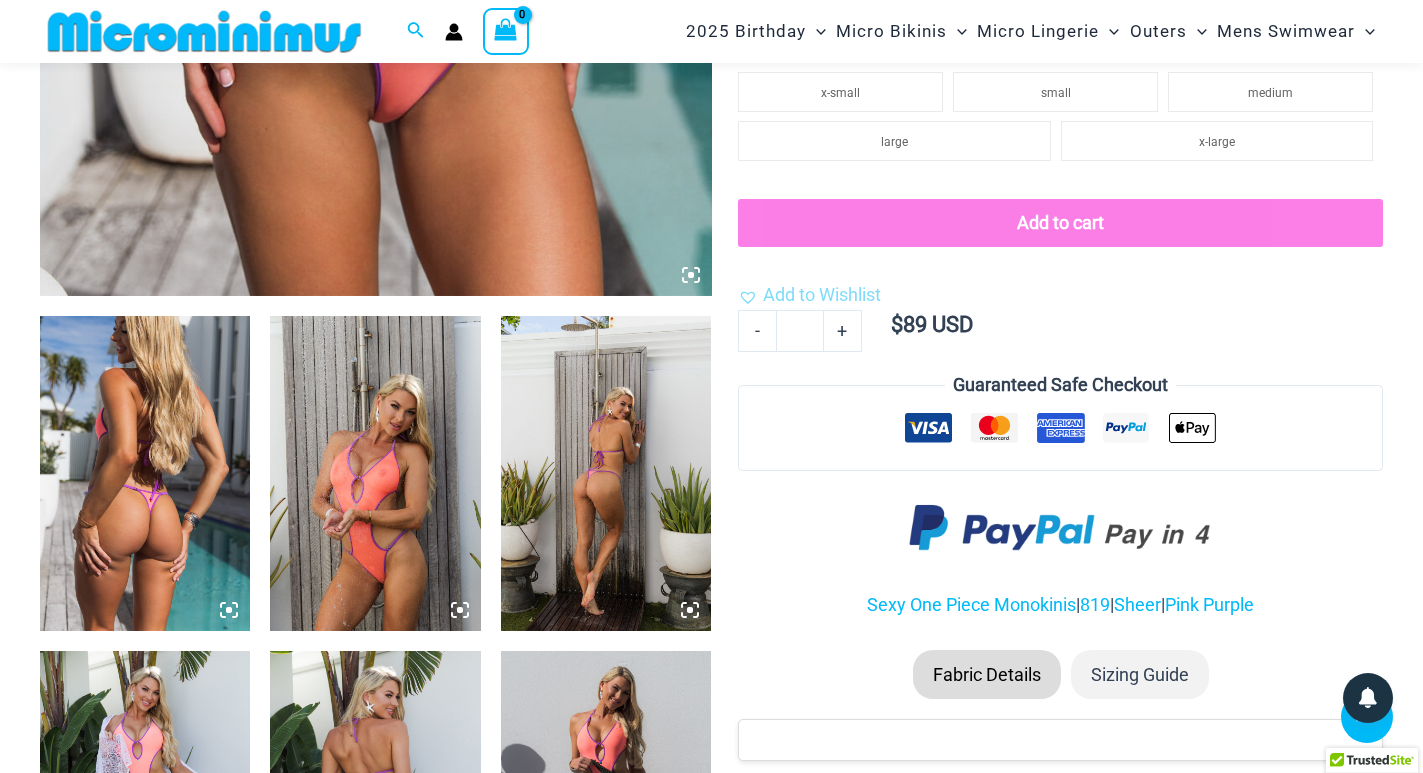 click 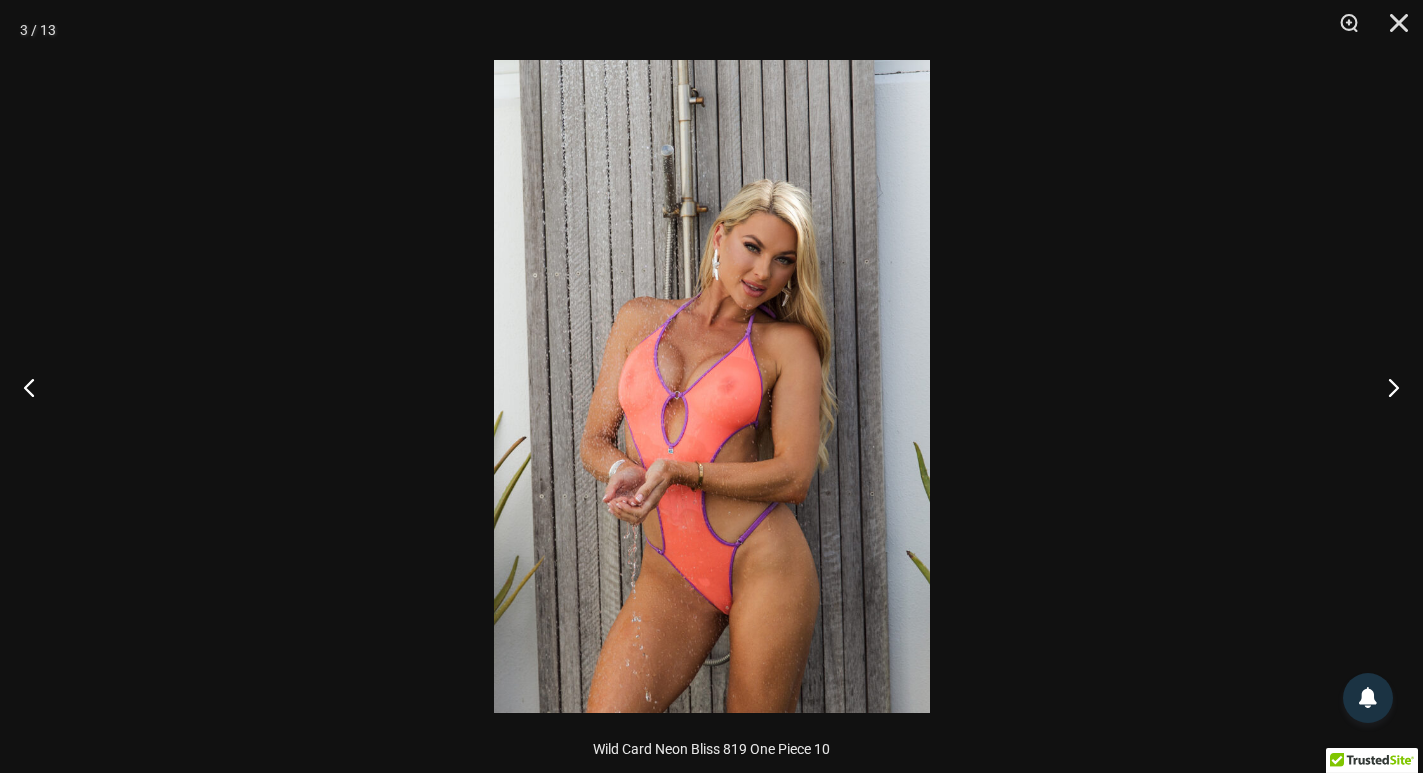 click at bounding box center (712, 386) 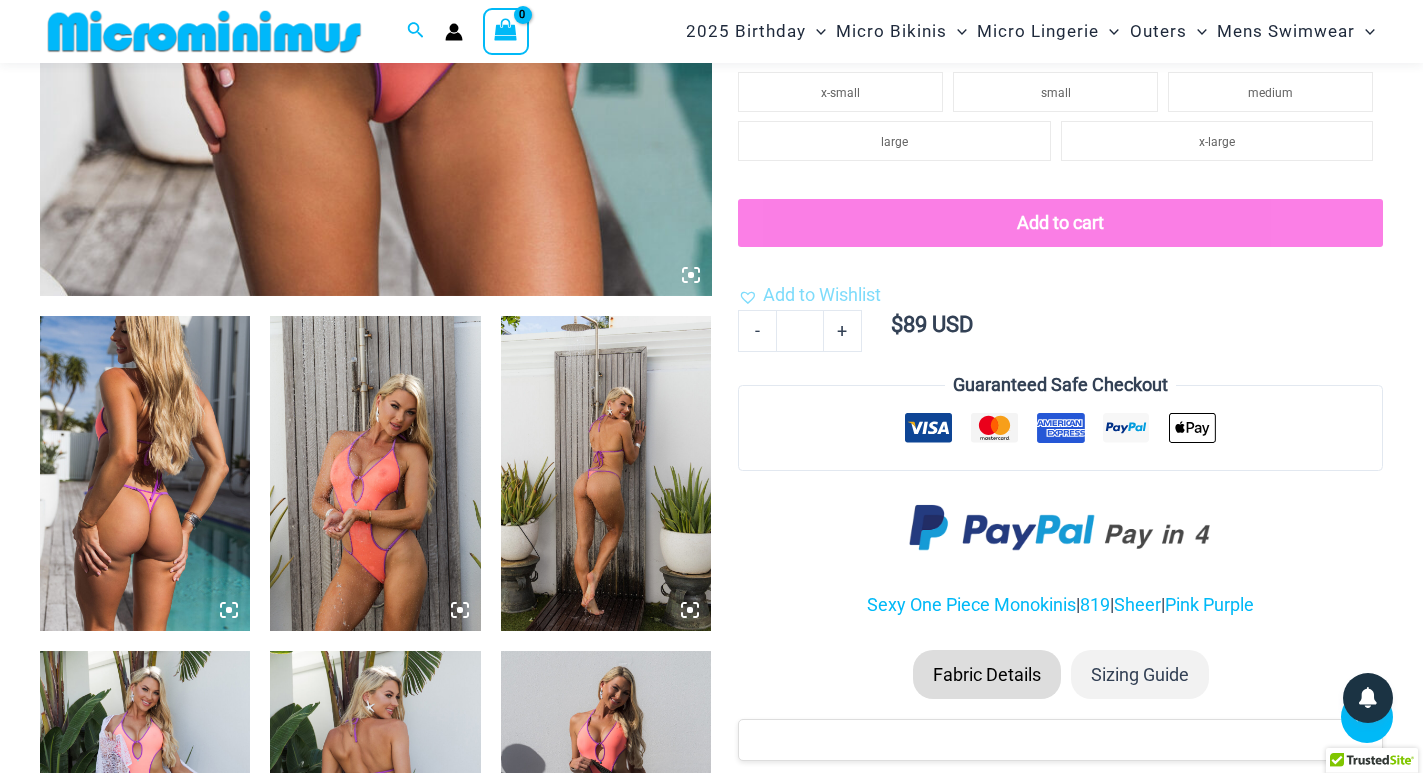 click 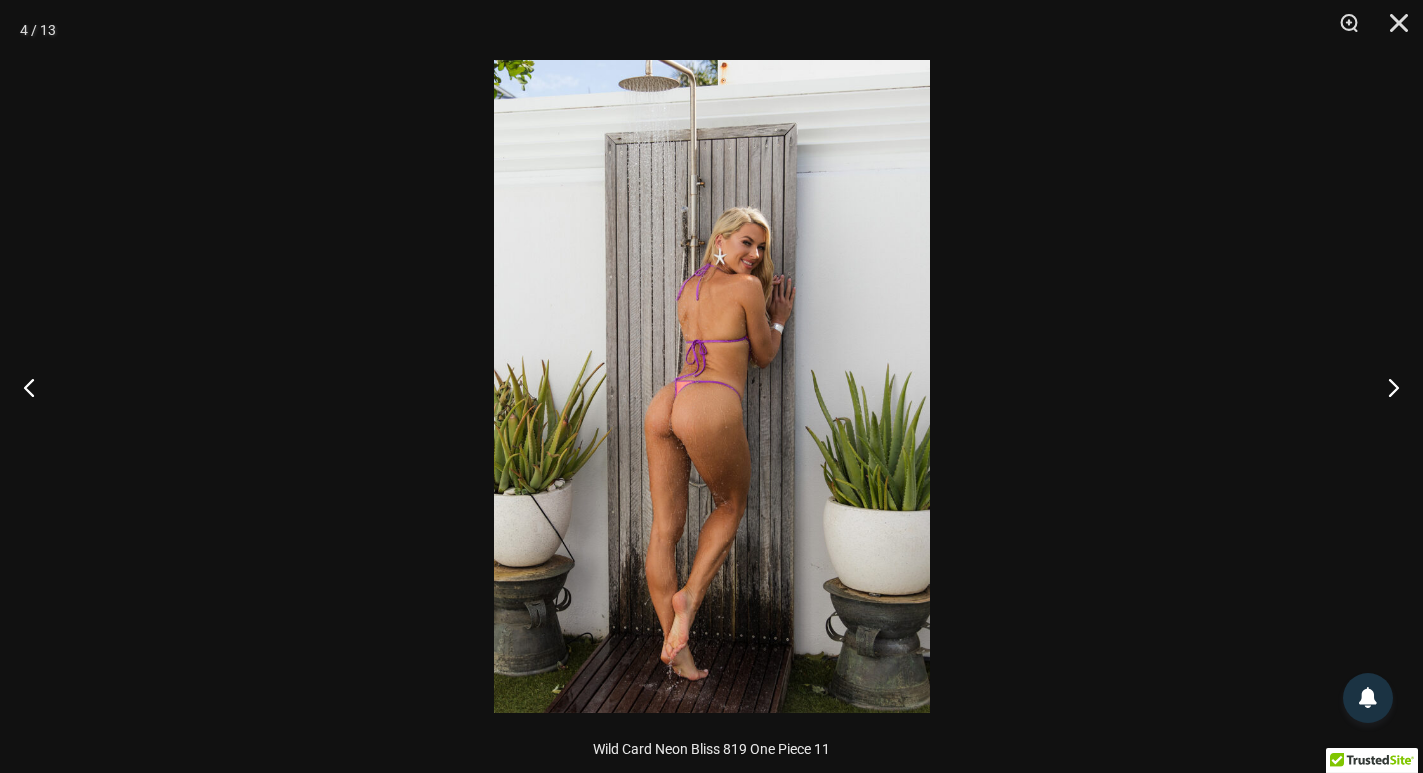 click at bounding box center [712, 386] 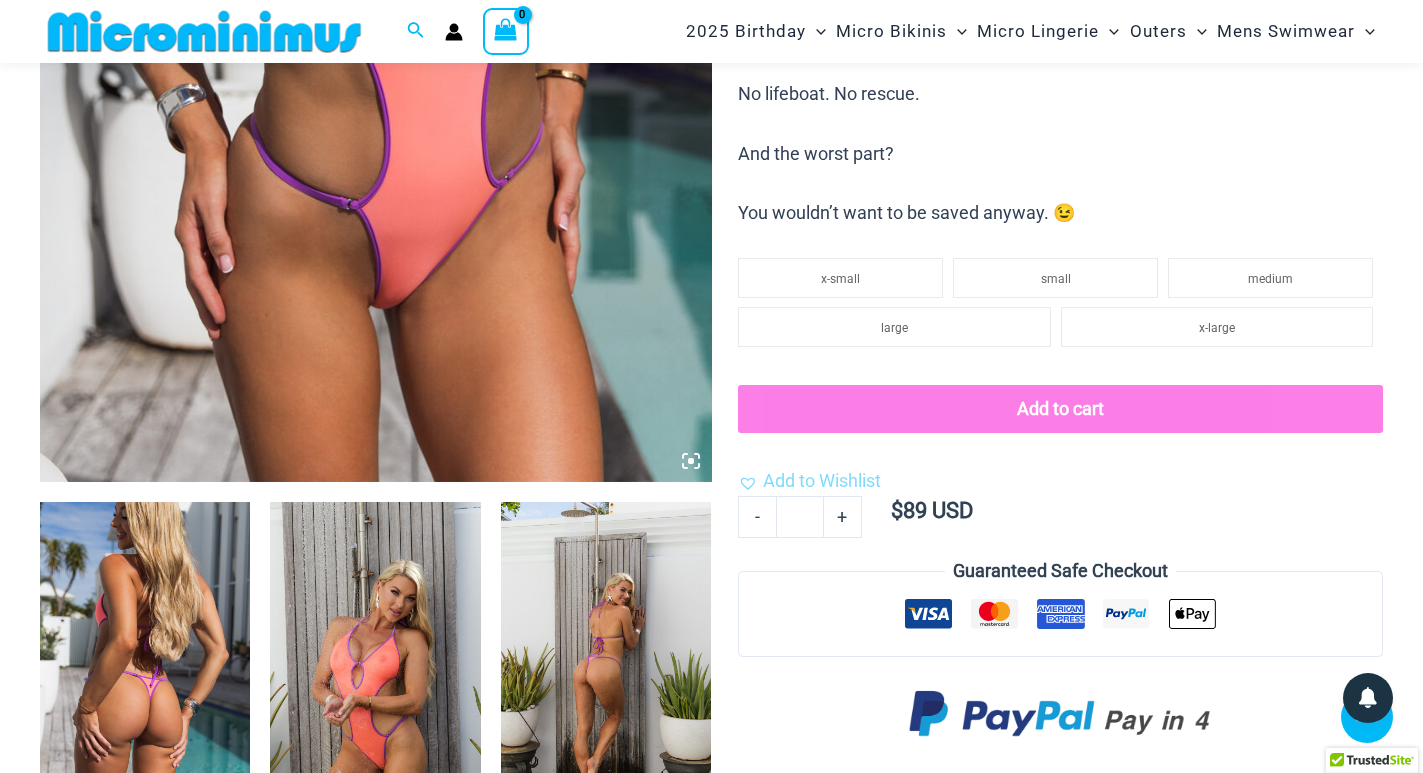 scroll, scrollTop: 594, scrollLeft: 0, axis: vertical 